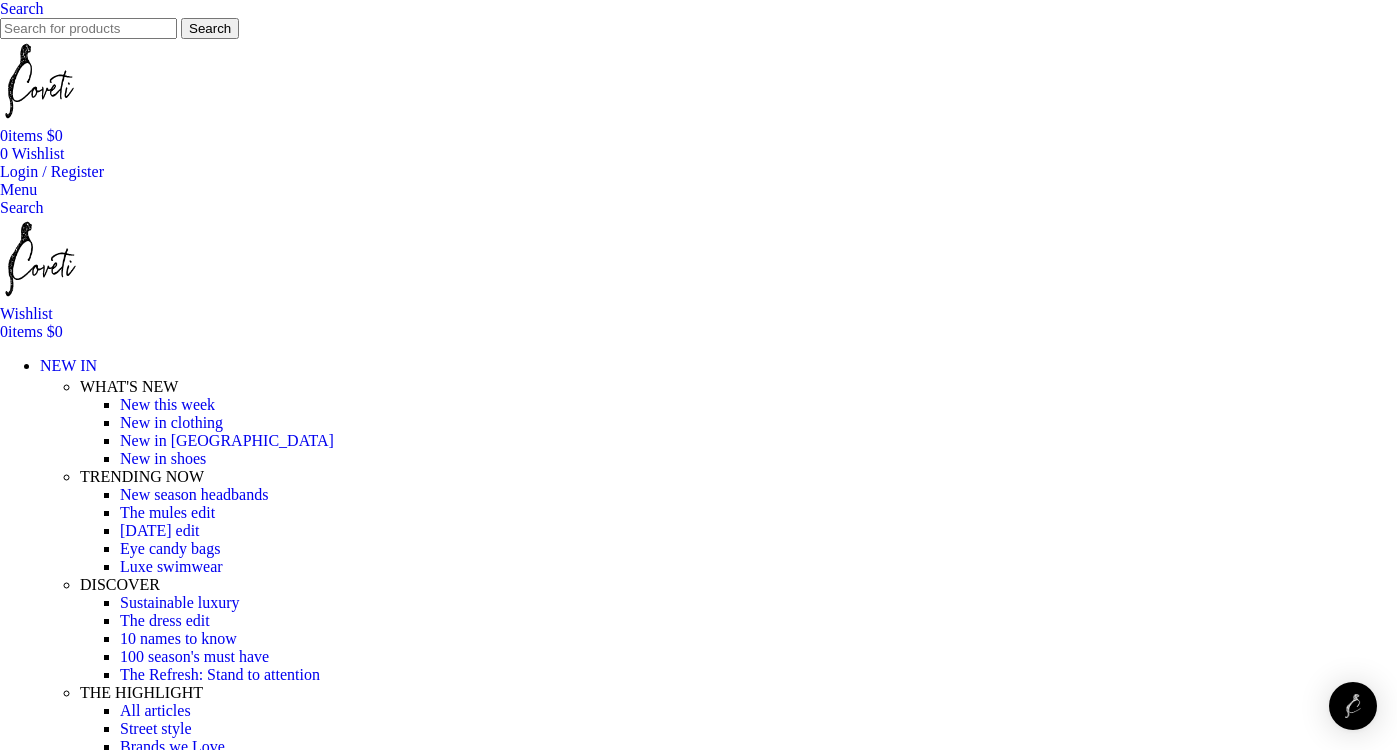 scroll, scrollTop: 0, scrollLeft: 0, axis: both 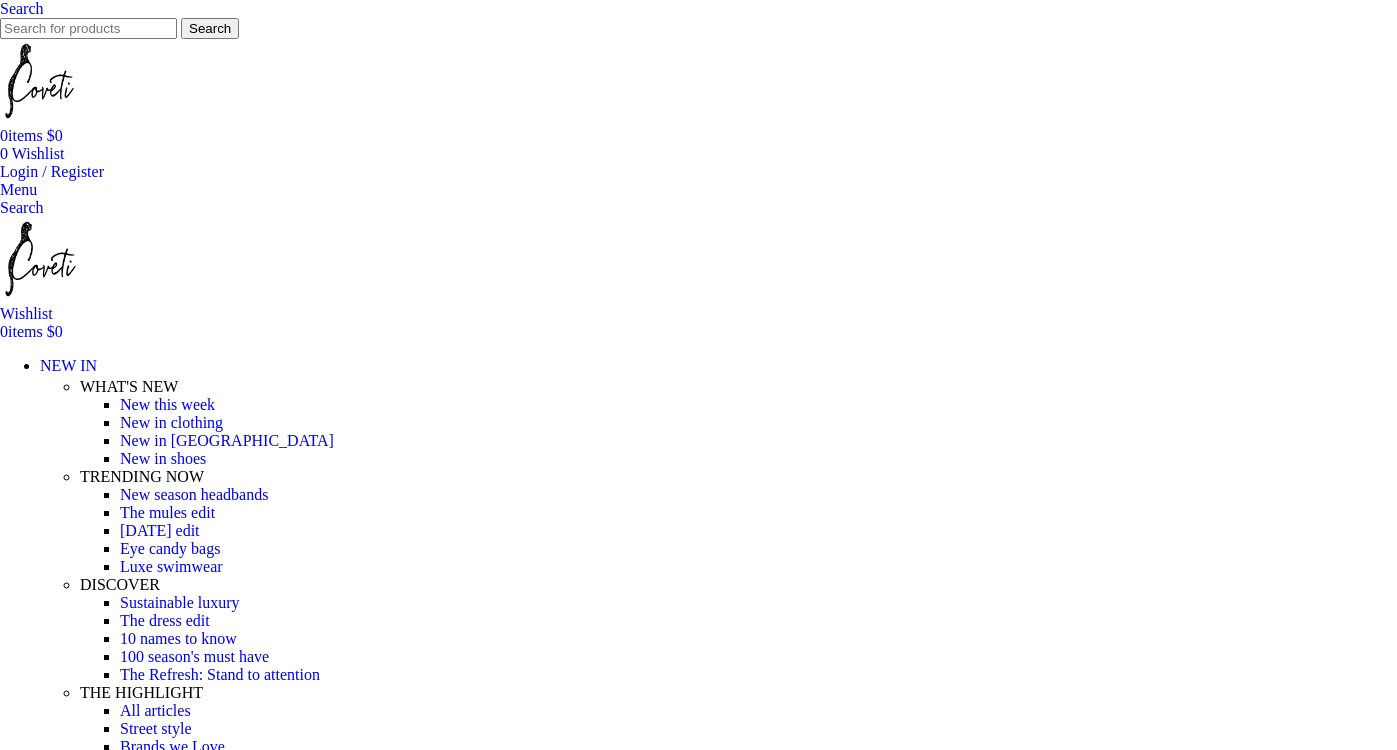 click on "Bracelets" at bounding box center [180, 15751] 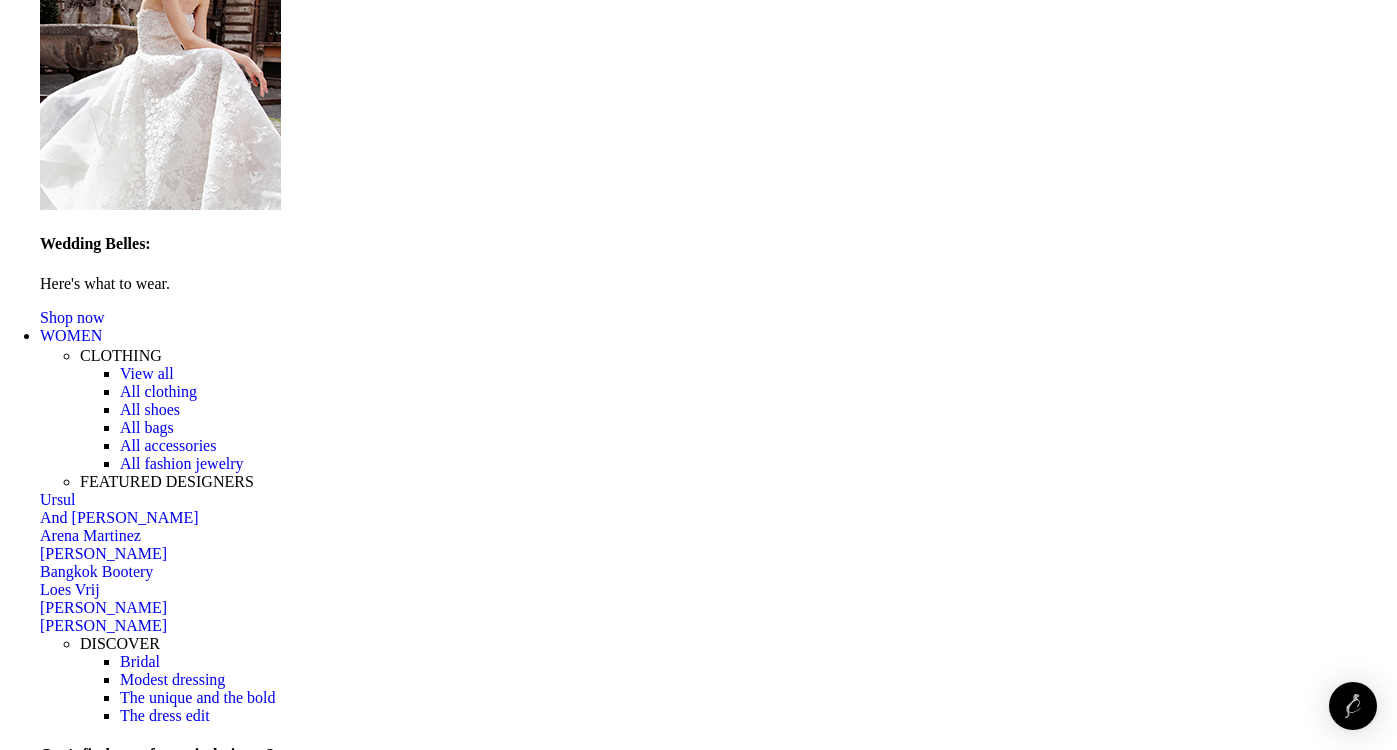 scroll, scrollTop: 1779, scrollLeft: 0, axis: vertical 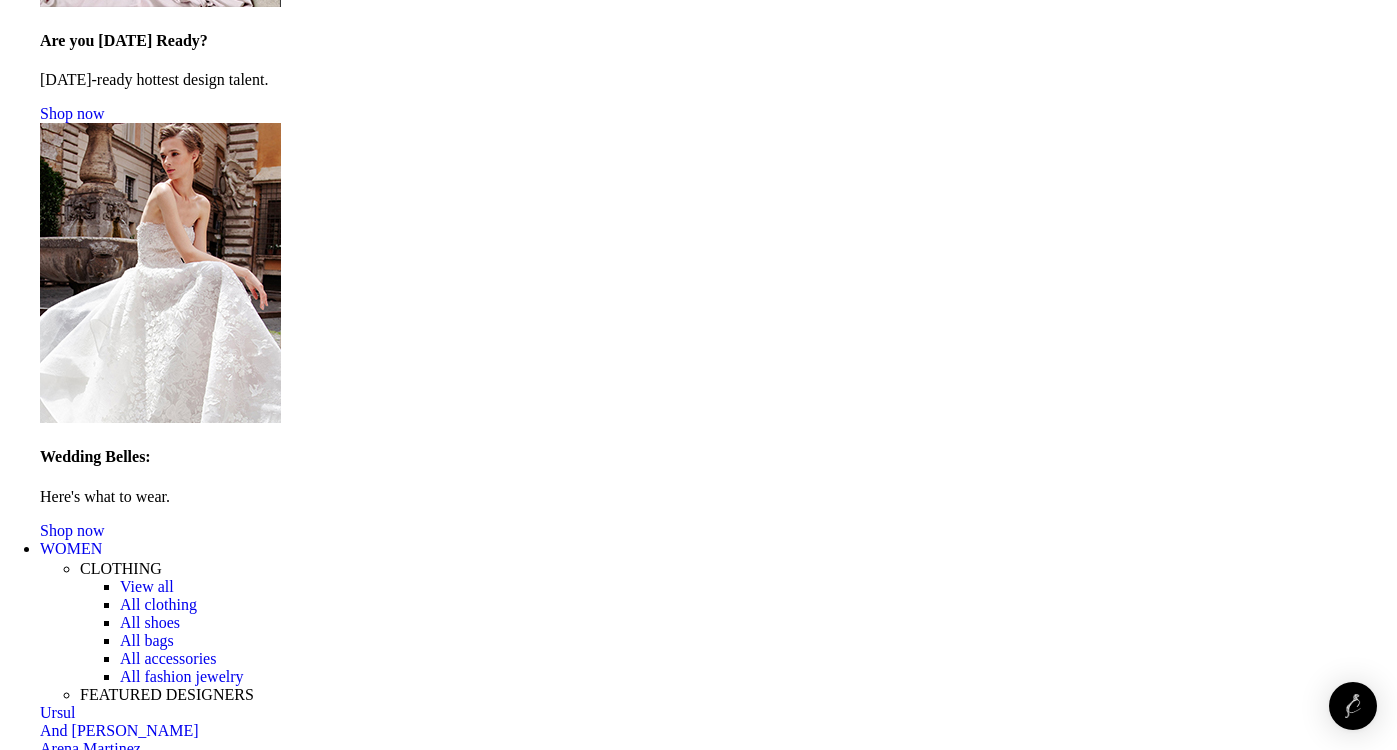 click on "All accessories" at bounding box center (168, 658) 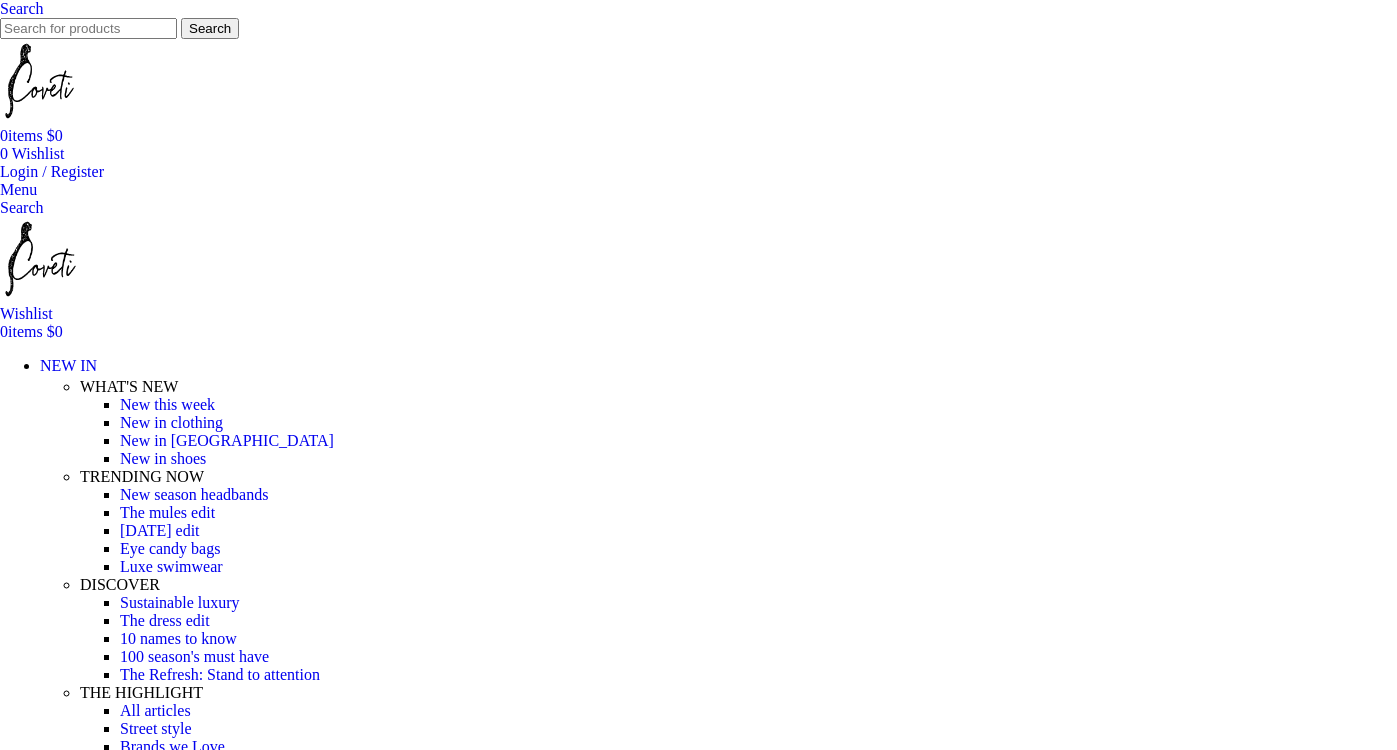 scroll, scrollTop: 0, scrollLeft: 0, axis: both 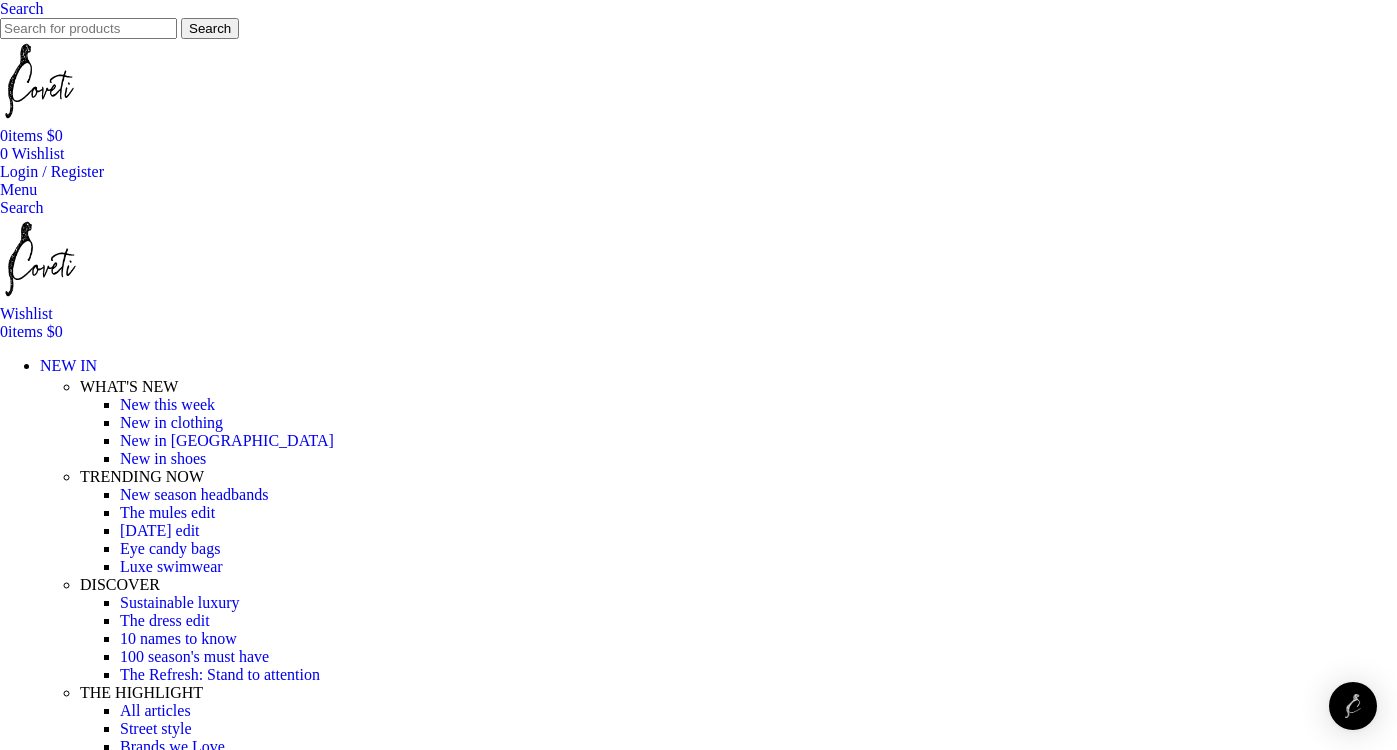click on "Categories" at bounding box center (698, 16091) 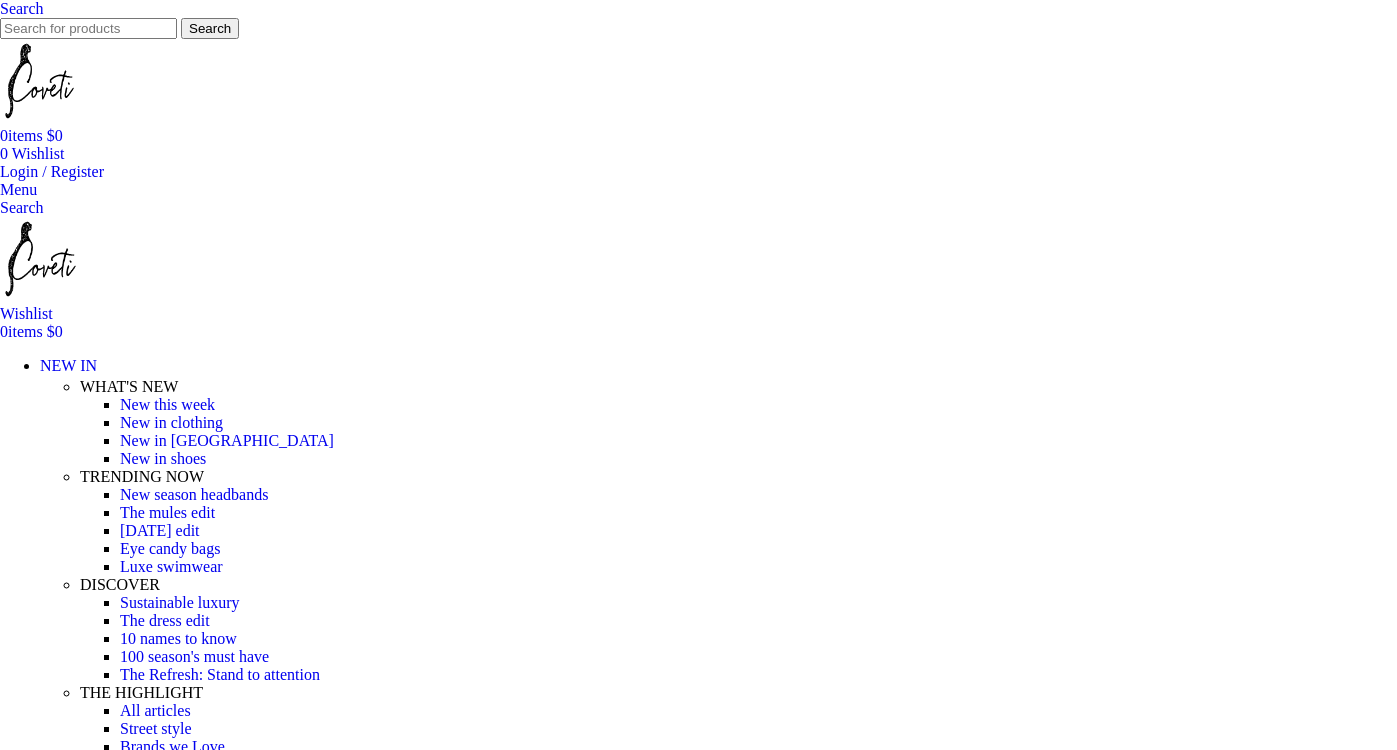 scroll, scrollTop: 0, scrollLeft: 0, axis: both 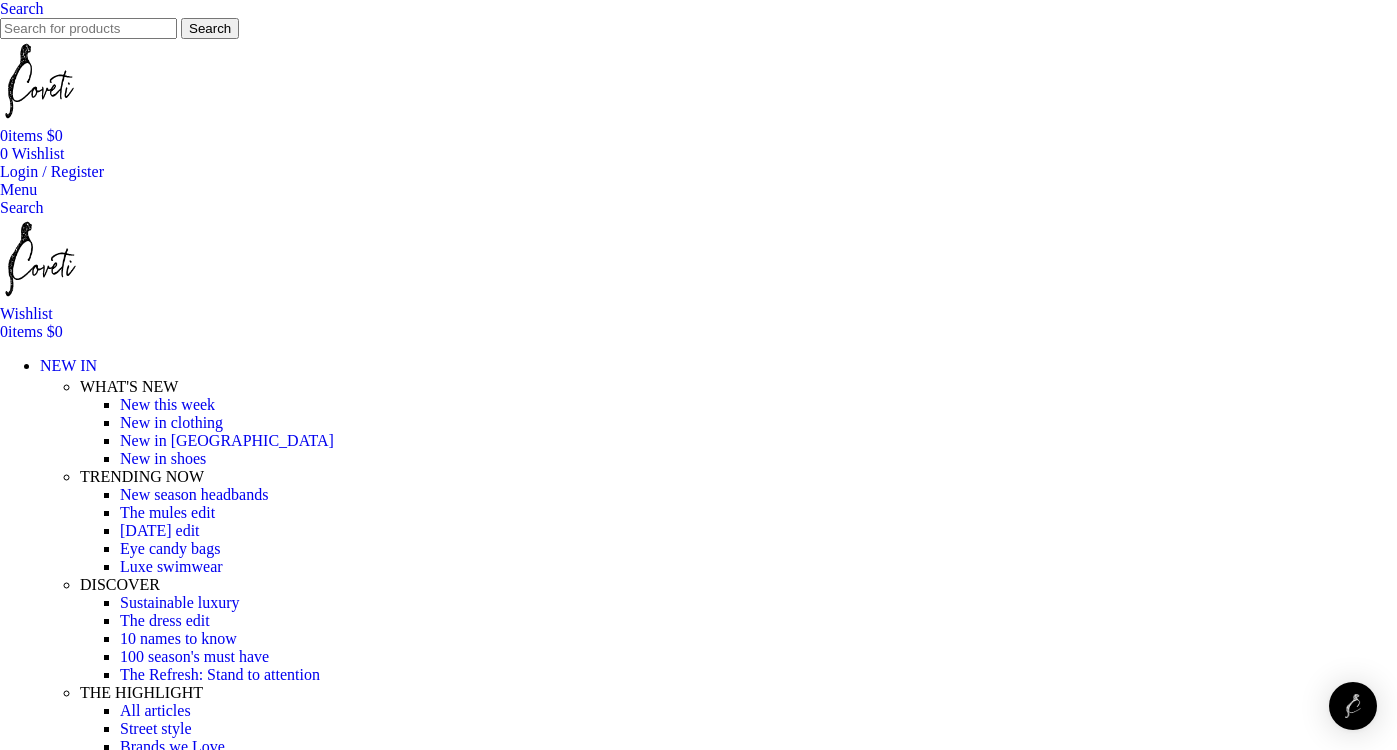 click on "JEWELLERY" at bounding box center [86, 13048] 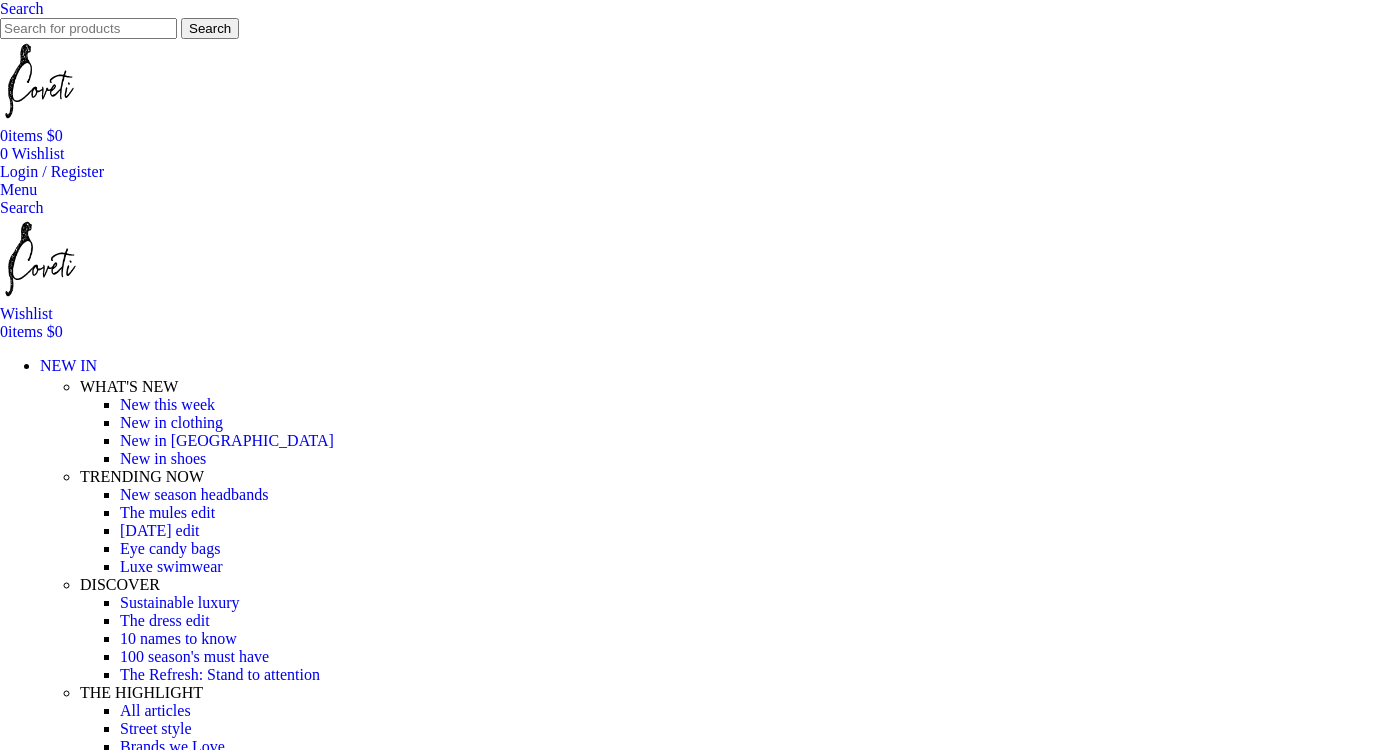 scroll, scrollTop: 0, scrollLeft: 0, axis: both 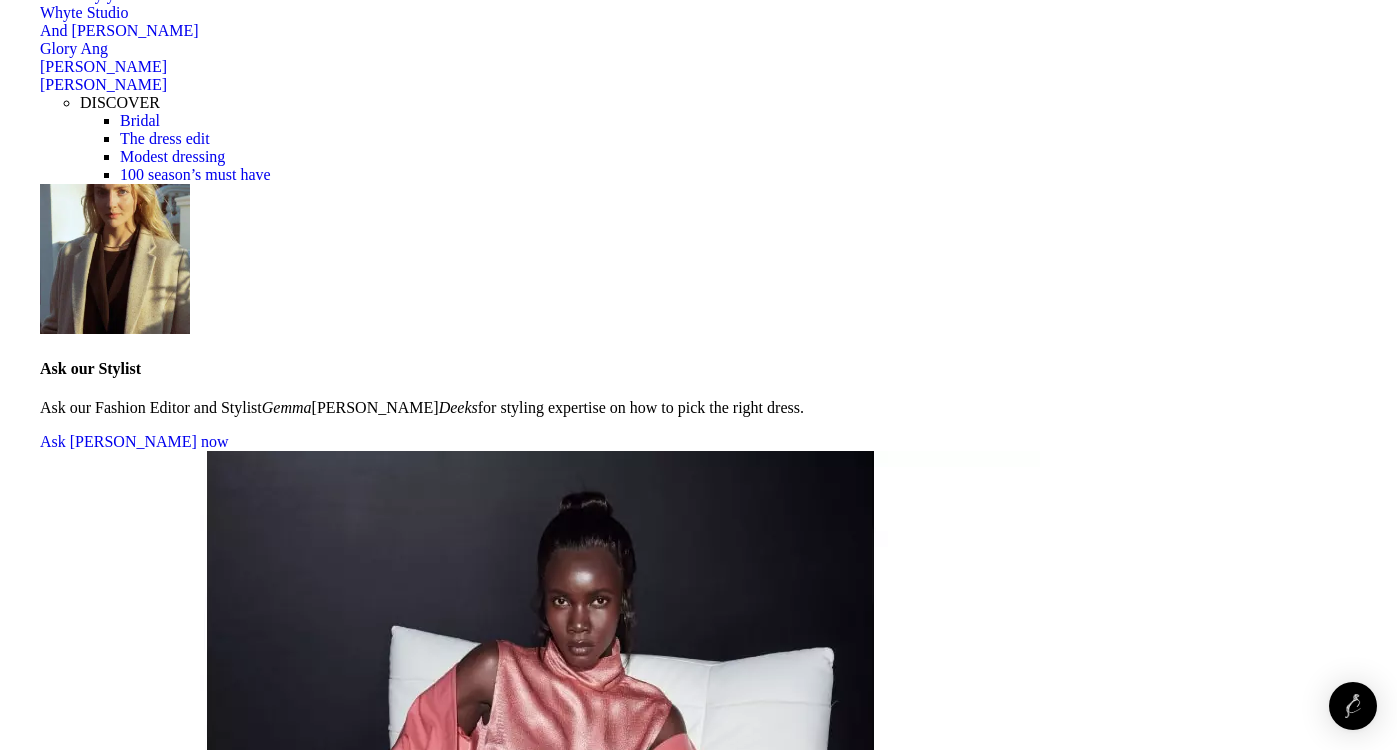 click on "2" at bounding box center (44, 52017) 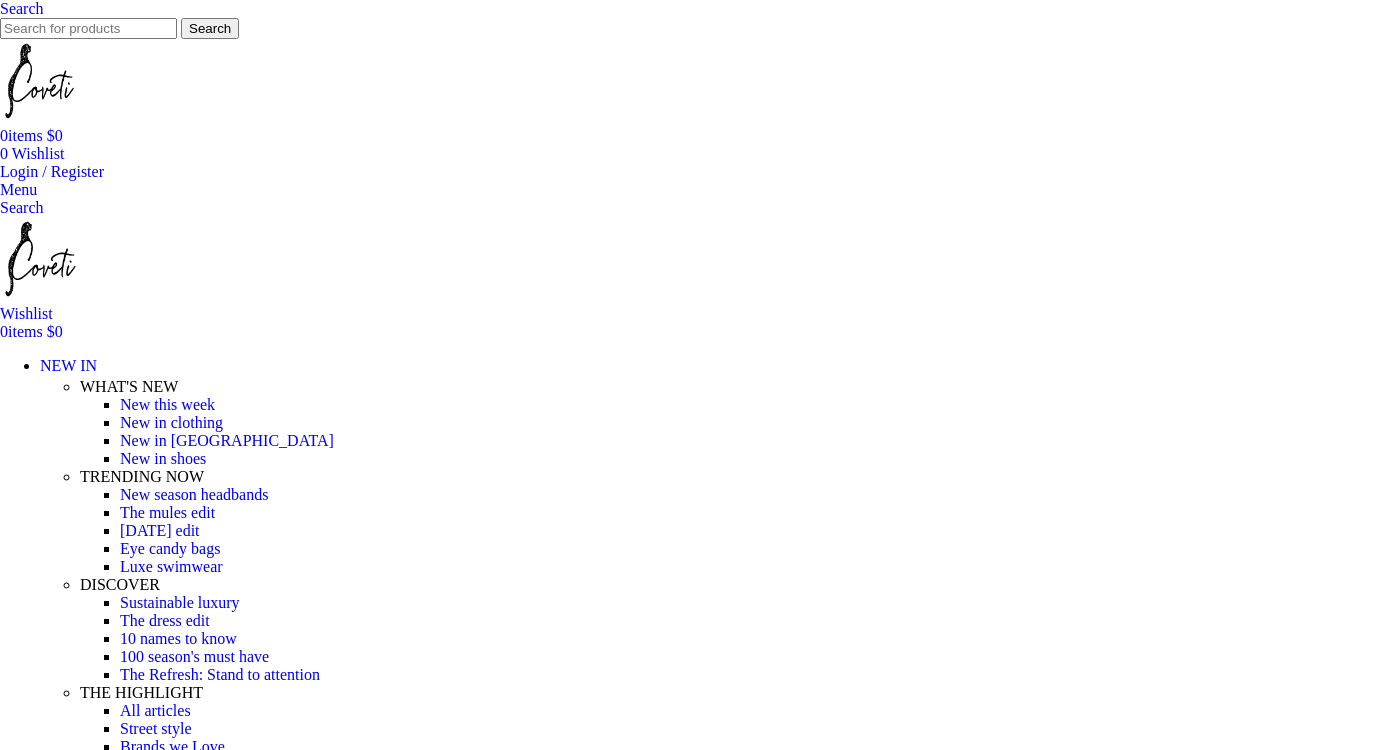 scroll, scrollTop: 19, scrollLeft: 0, axis: vertical 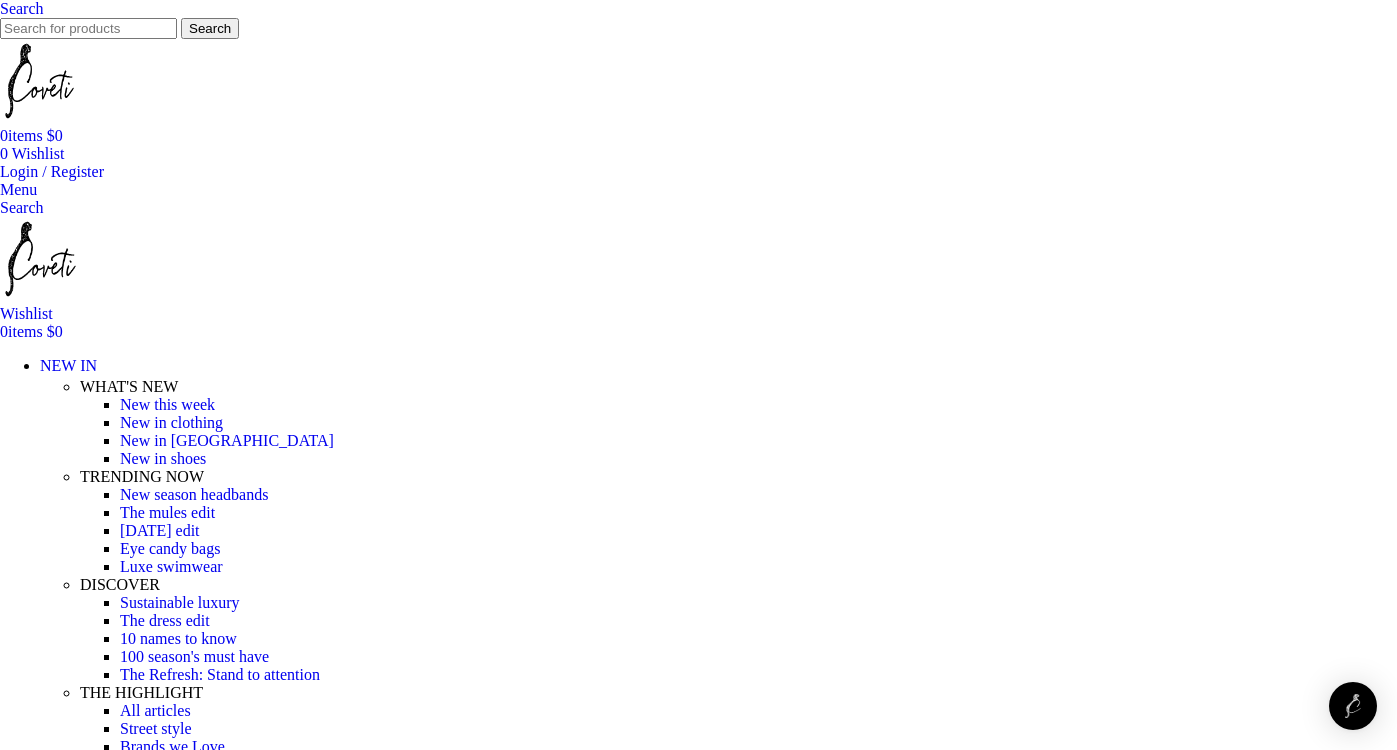click on "NEW IN" at bounding box center [68, 365] 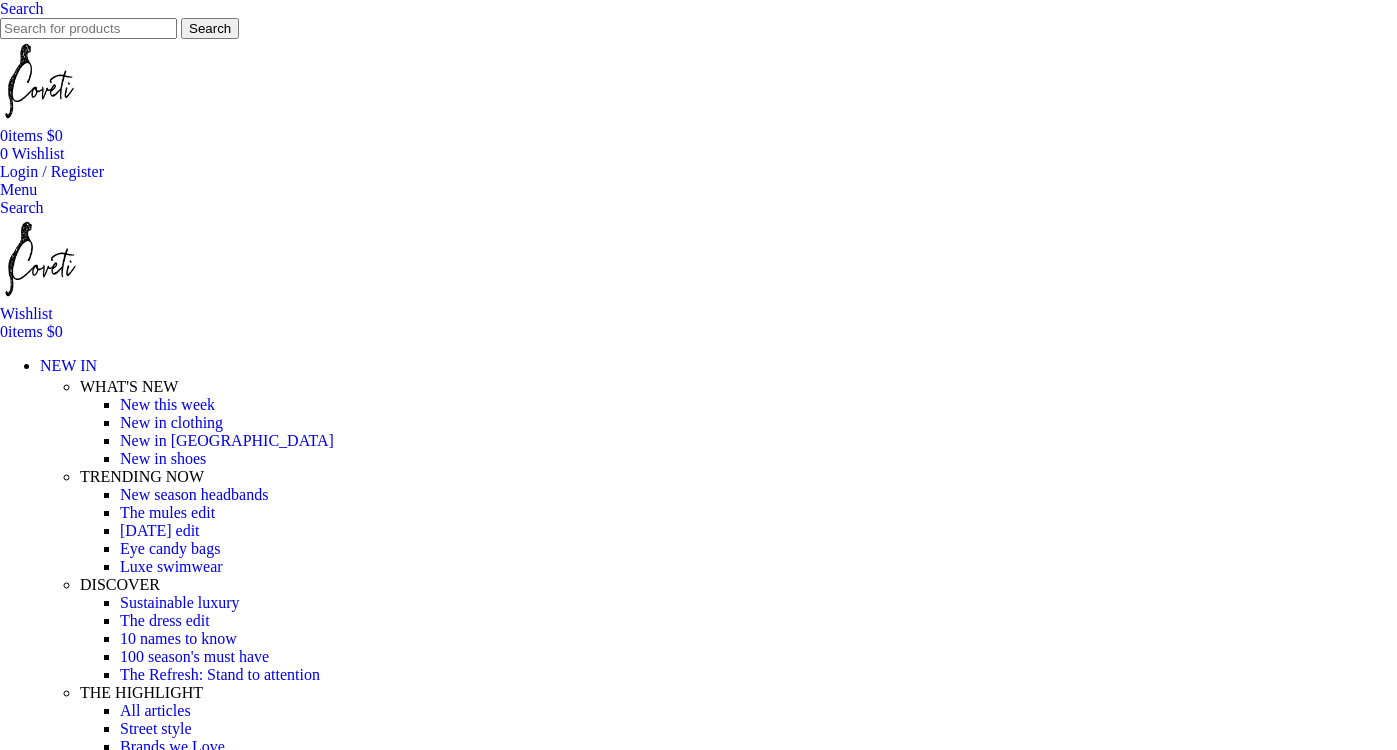 scroll, scrollTop: 0, scrollLeft: 0, axis: both 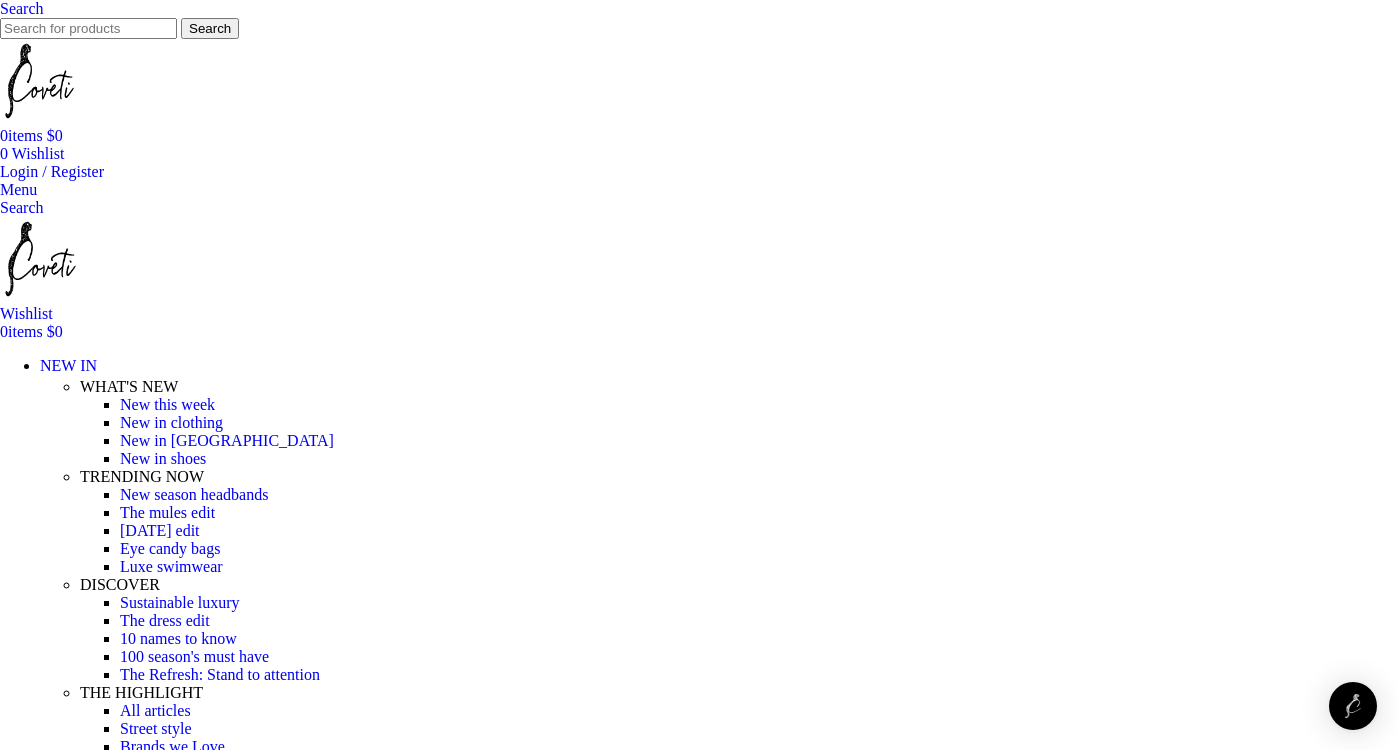 click on "VIEW ALL" at bounding box center [78, 5180] 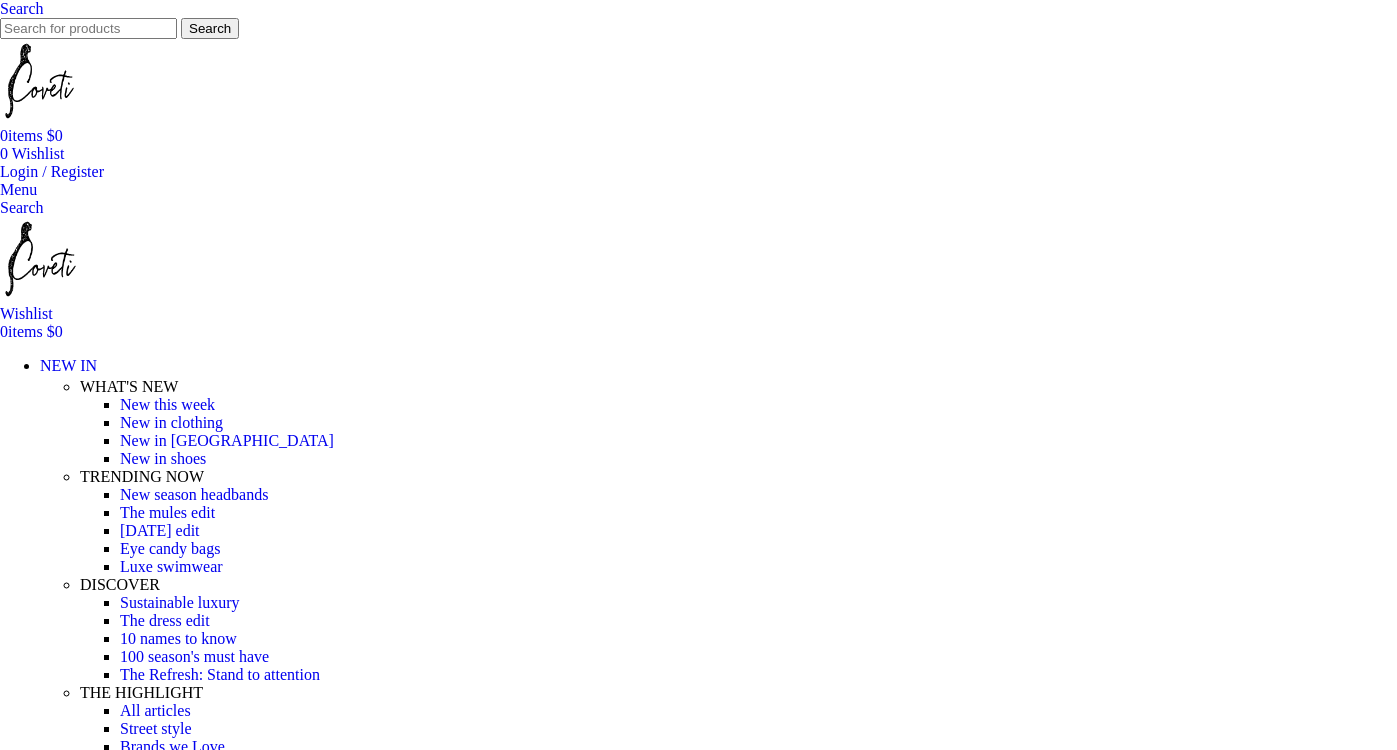 scroll, scrollTop: 107, scrollLeft: 0, axis: vertical 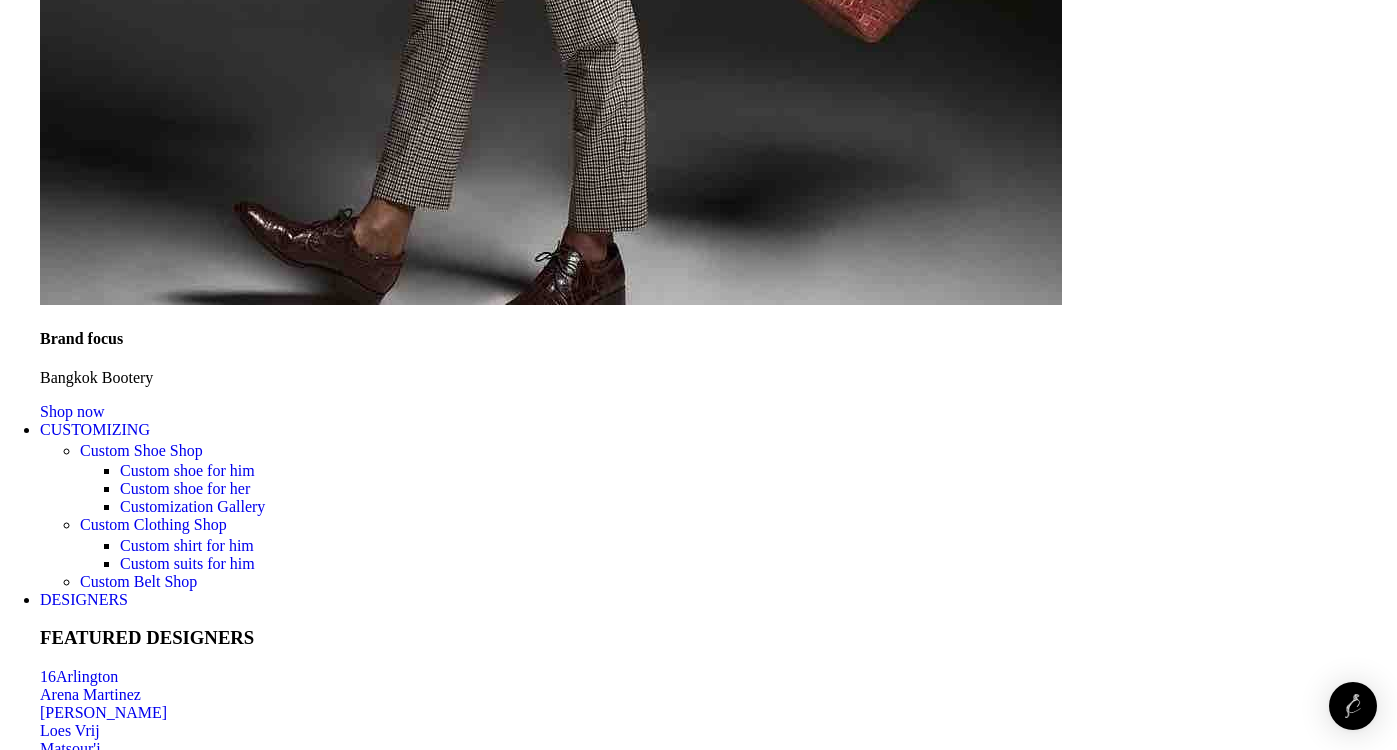 click on "About us" at bounding box center (69, 24699) 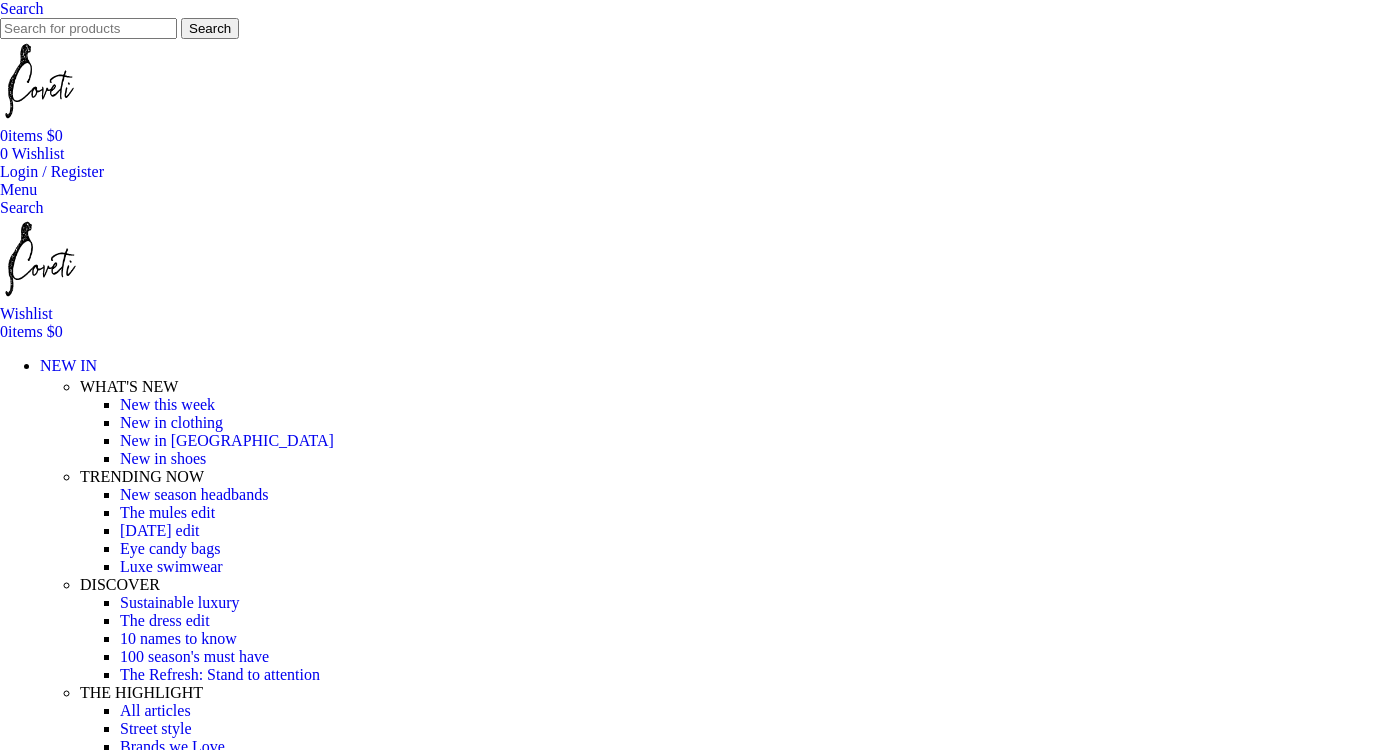 scroll, scrollTop: 0, scrollLeft: 0, axis: both 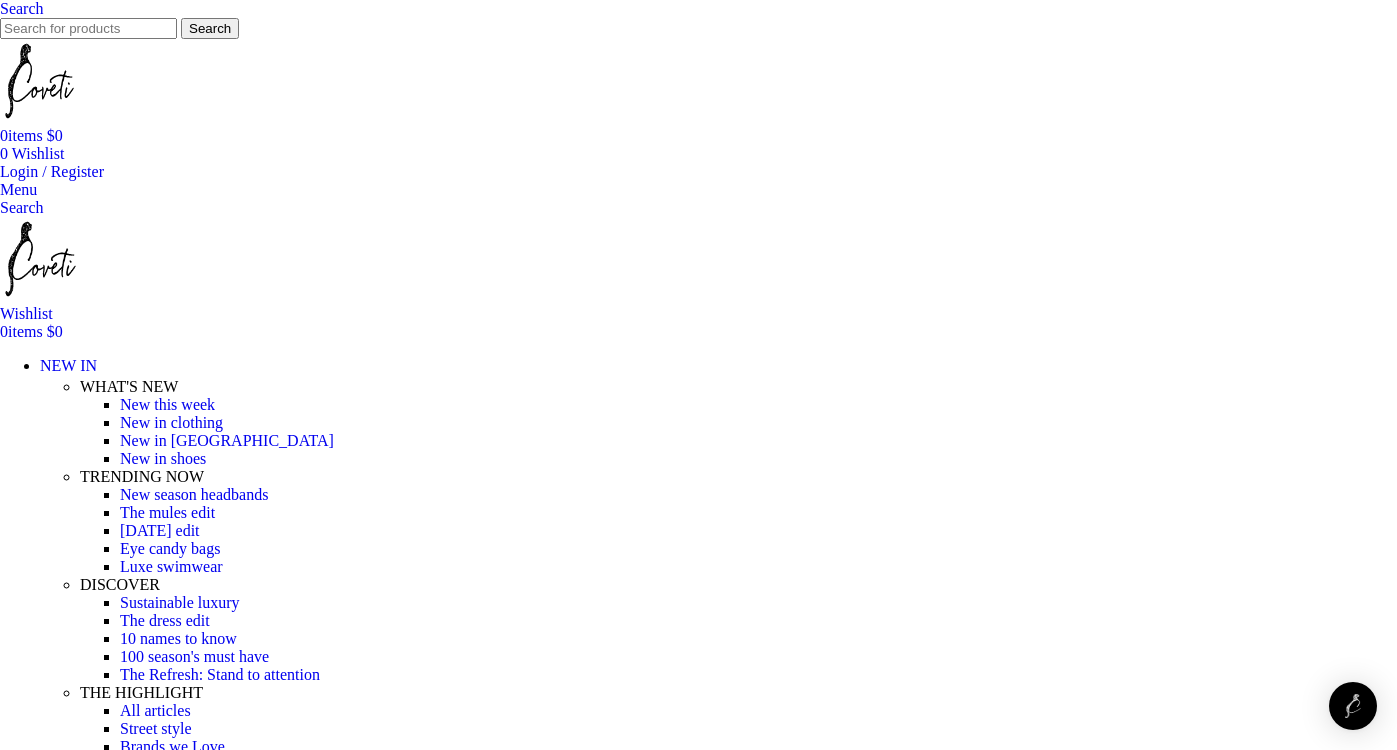 click on "All fashion jewelry" at bounding box center (182, 2450) 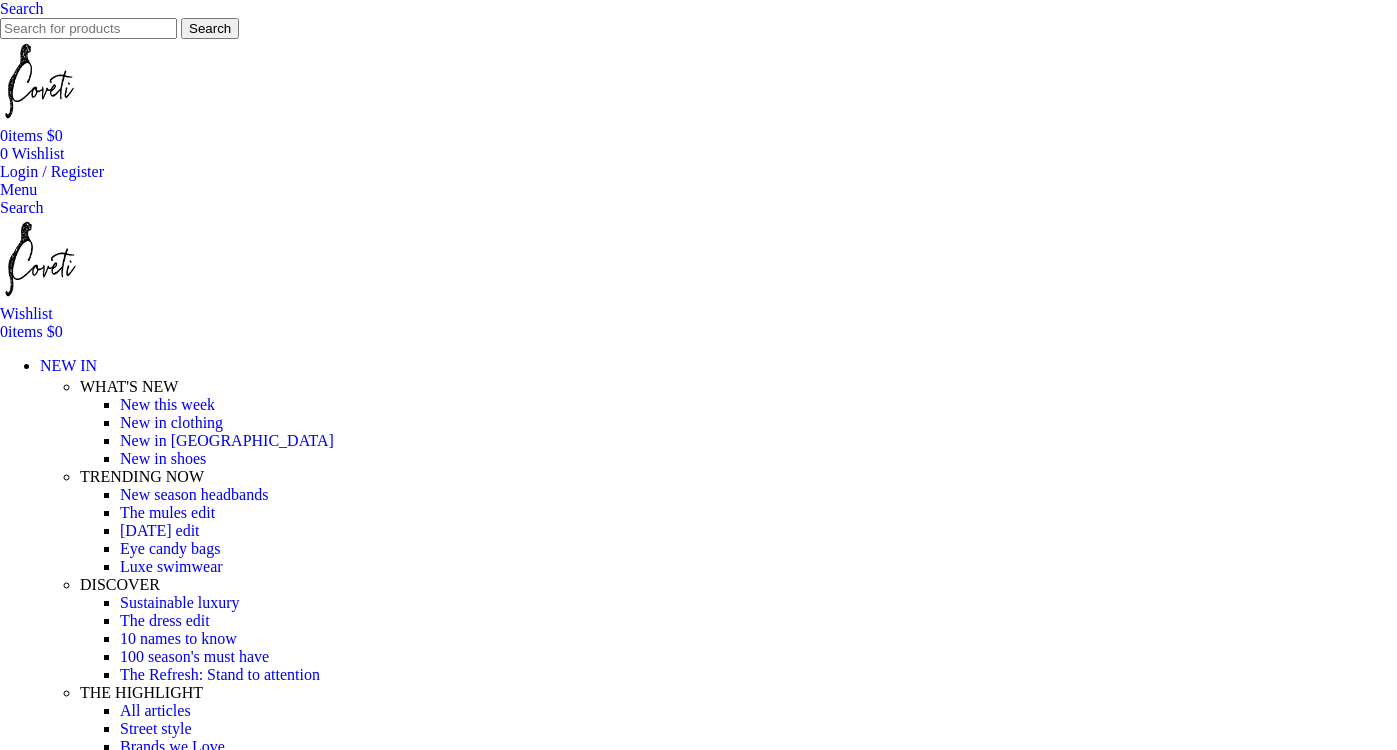 scroll, scrollTop: 0, scrollLeft: 0, axis: both 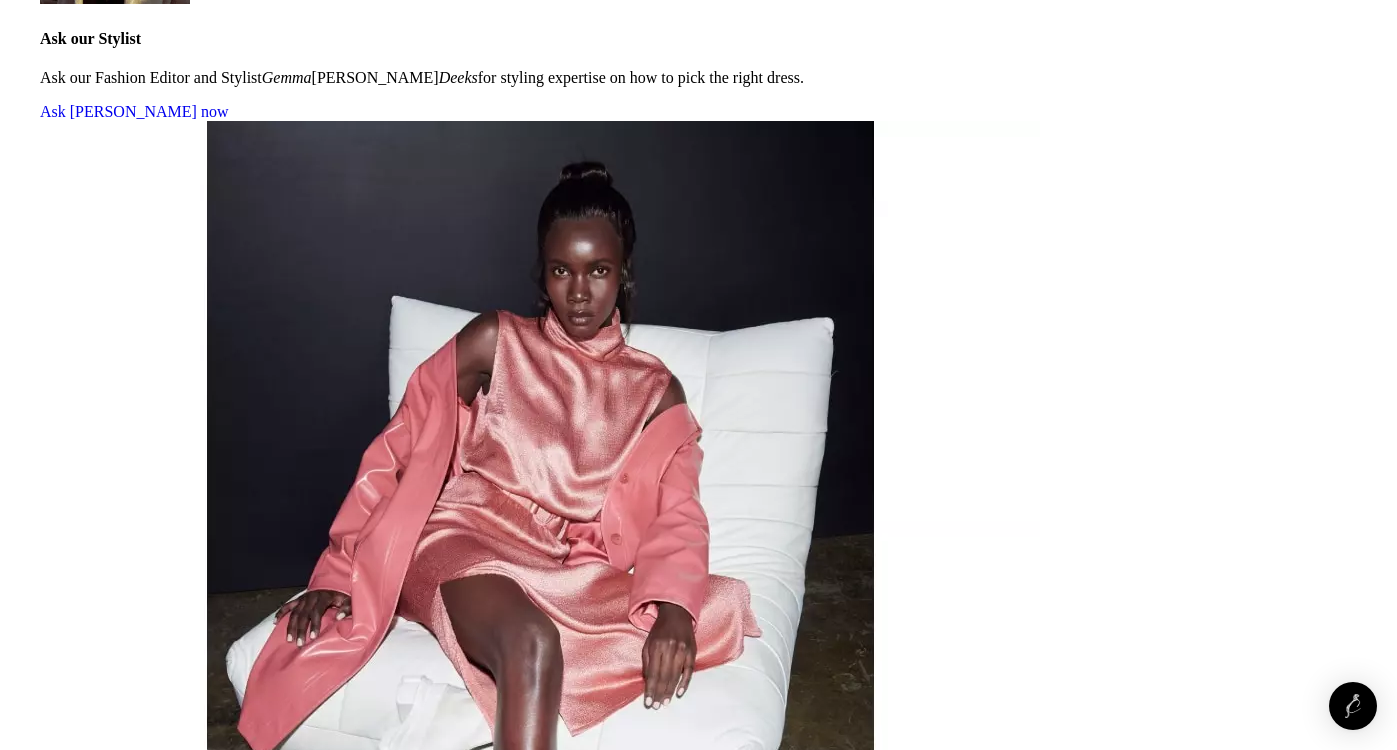 click on "2" at bounding box center (44, 51687) 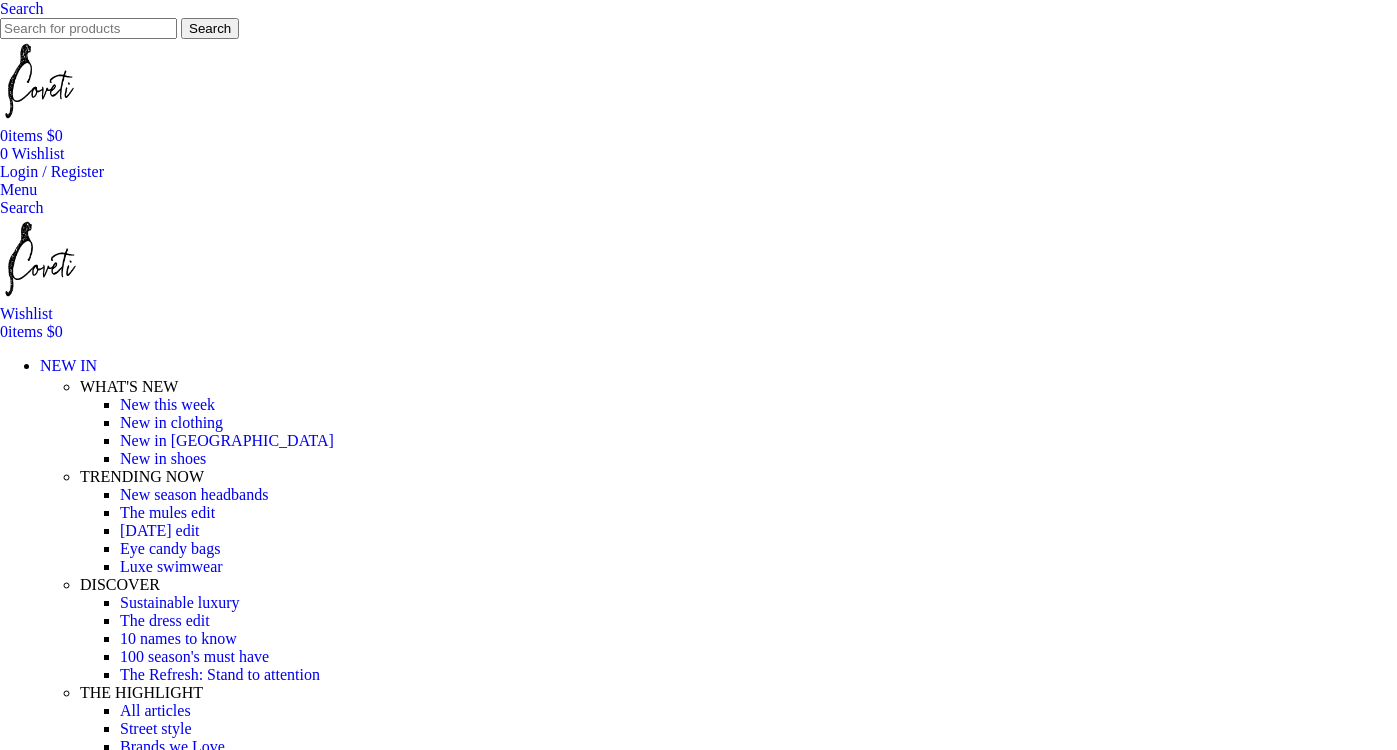 scroll, scrollTop: 259, scrollLeft: 0, axis: vertical 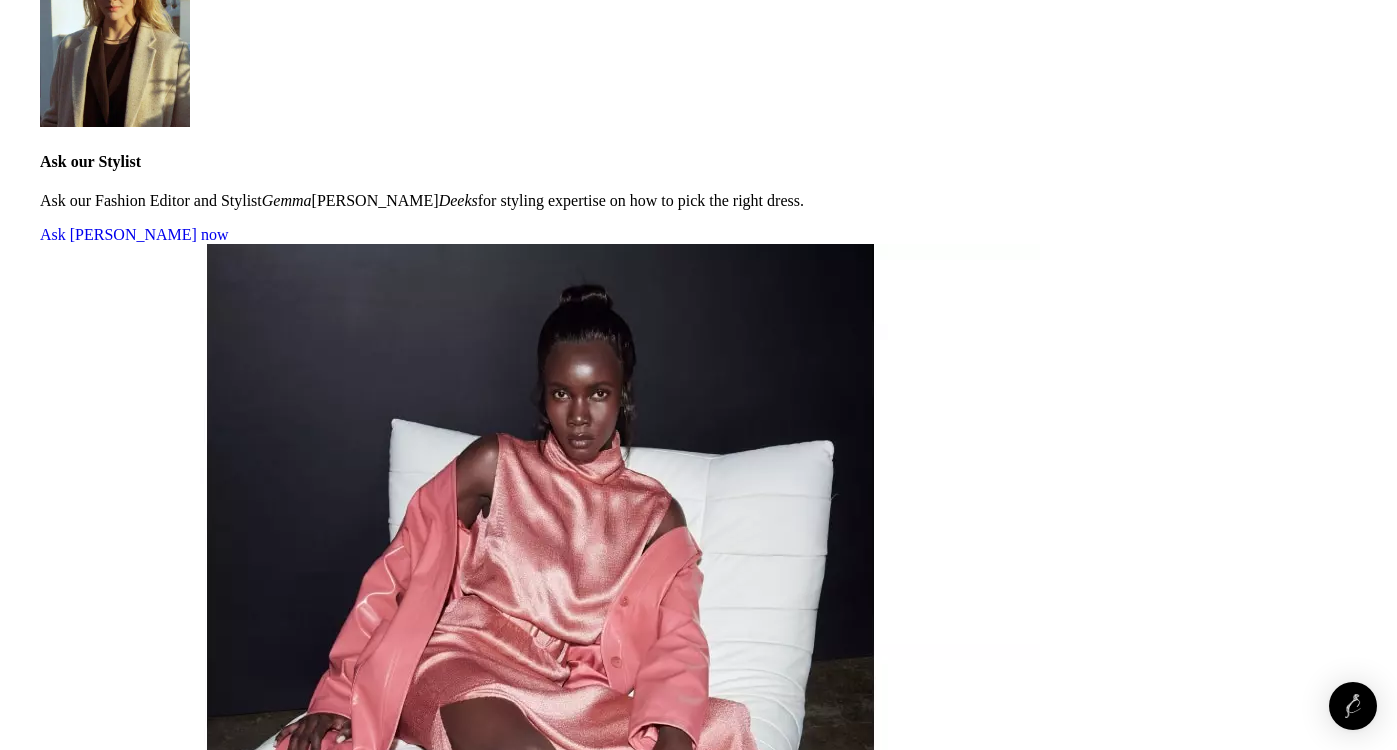 click on "3" at bounding box center (44, 51846) 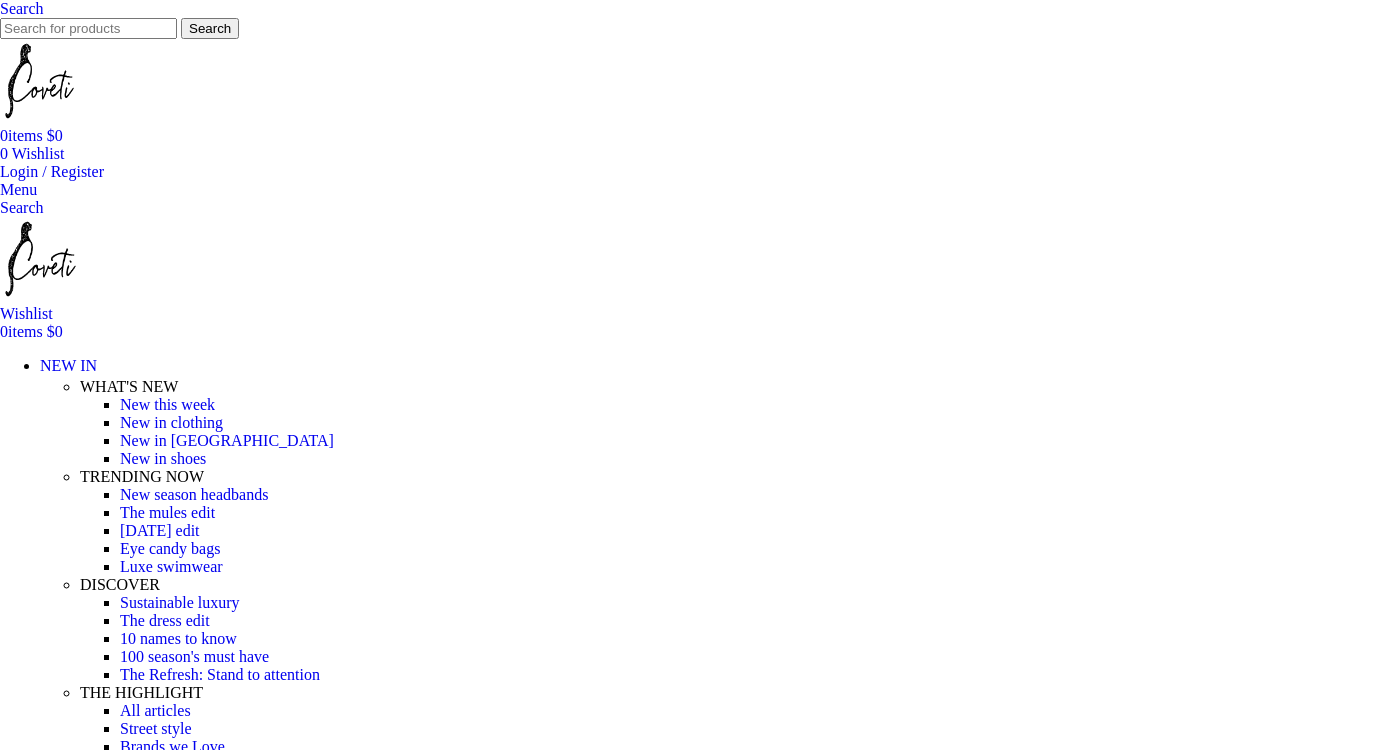 scroll, scrollTop: 0, scrollLeft: 0, axis: both 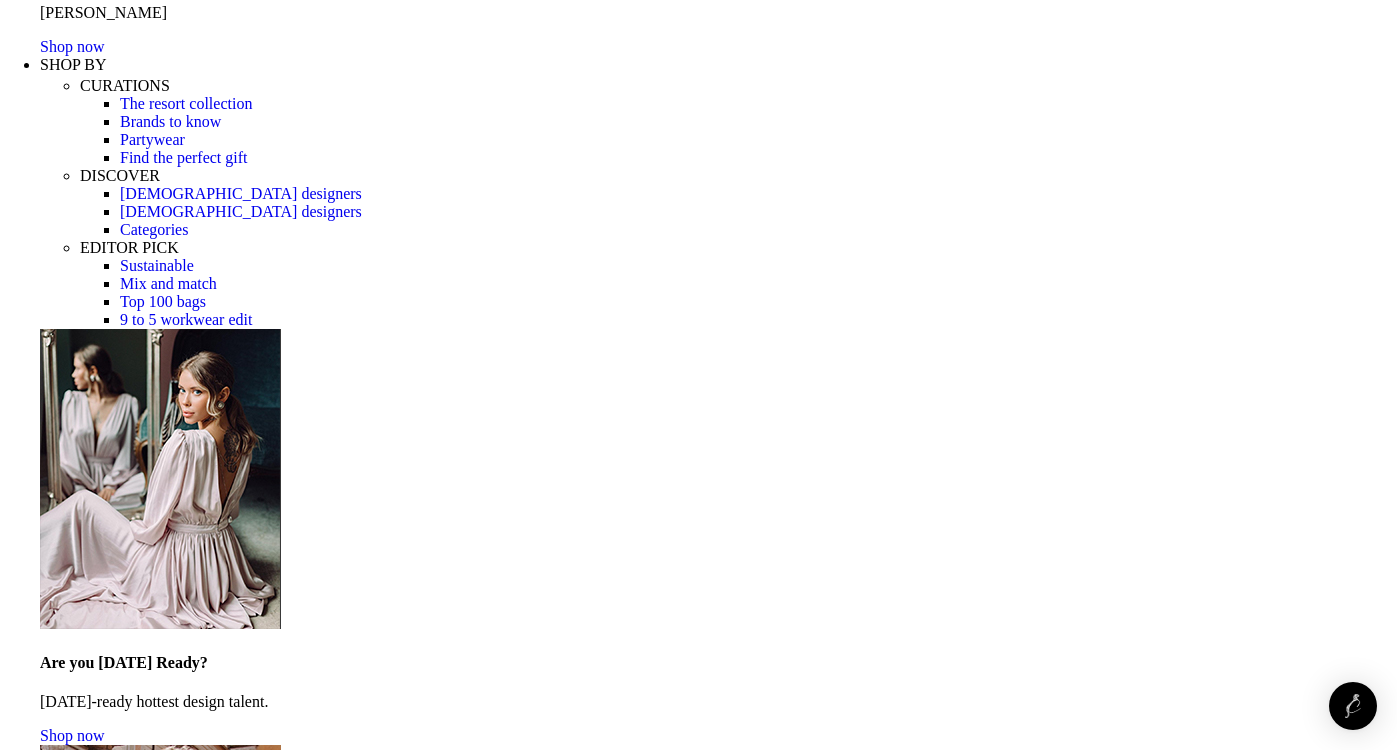 click at bounding box center [698, 23616] 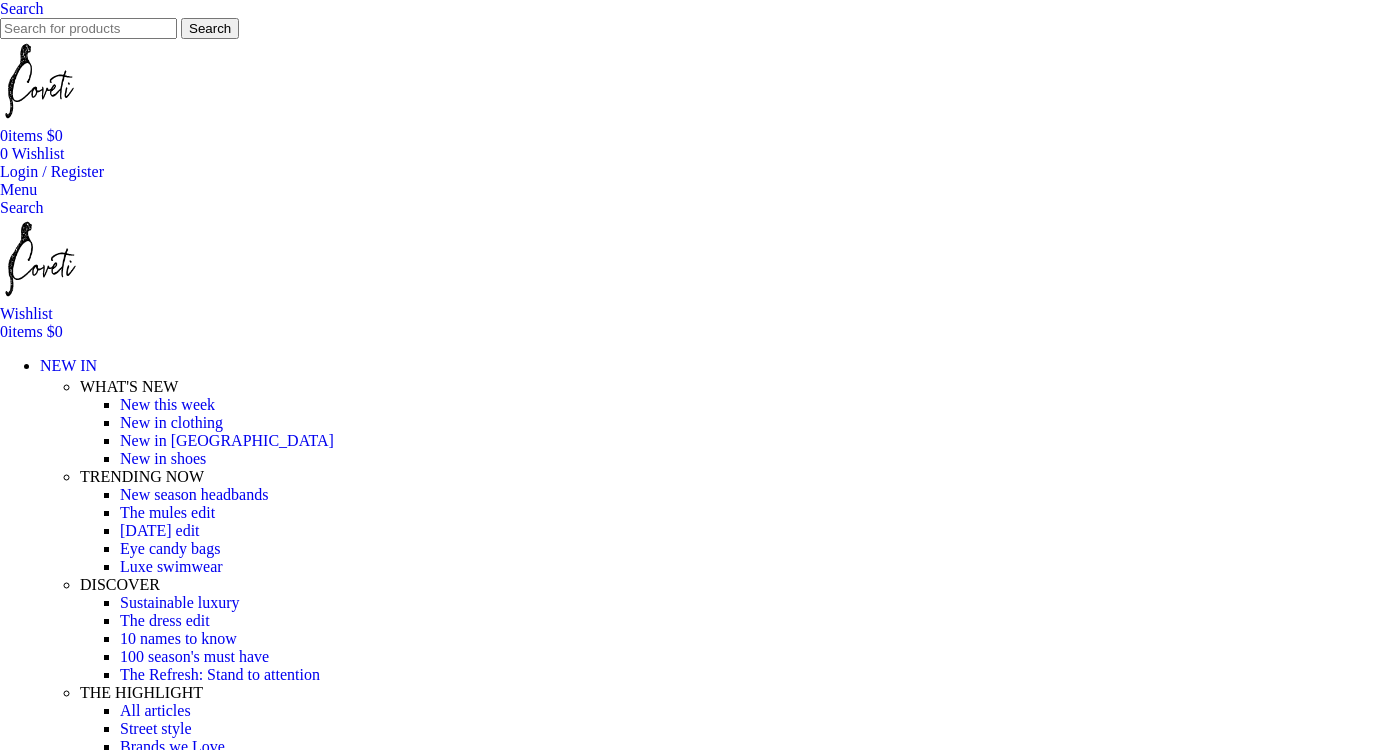 scroll, scrollTop: 0, scrollLeft: 0, axis: both 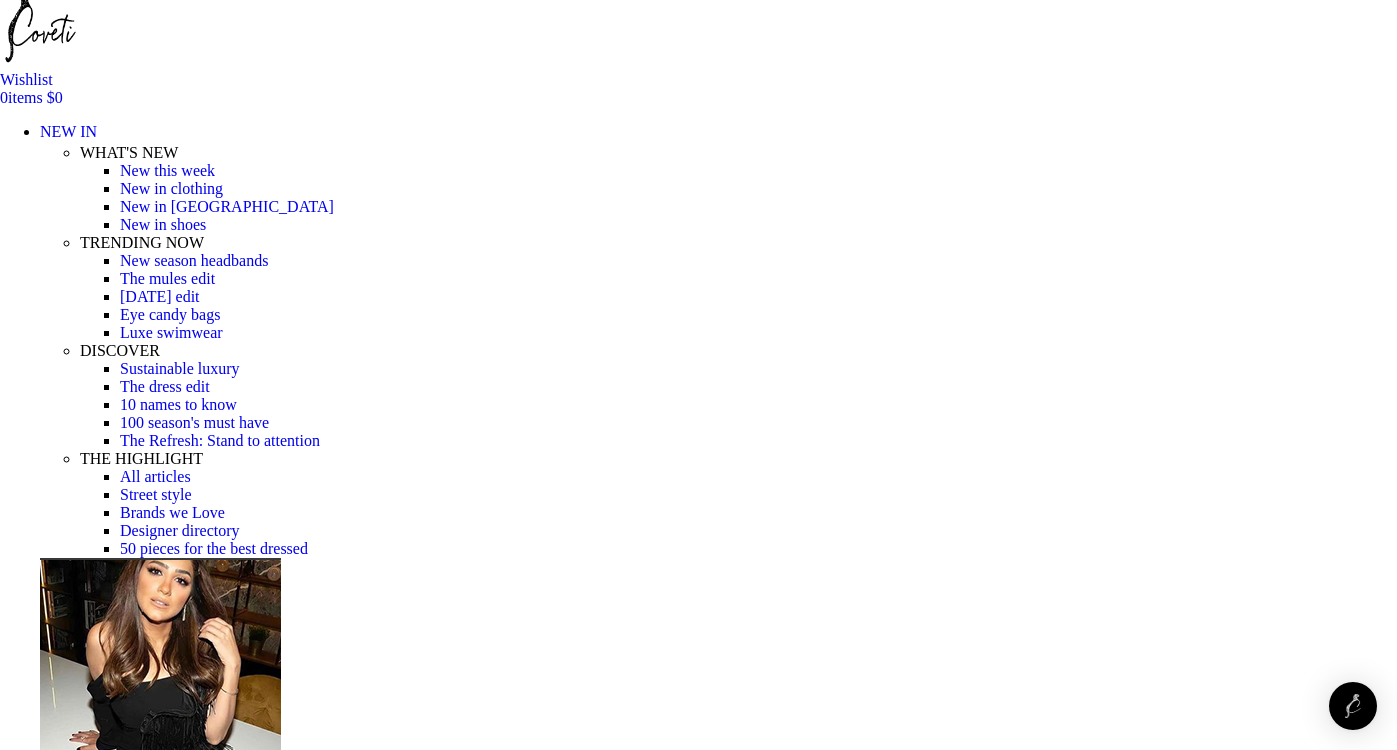 click at bounding box center (310, 18051) 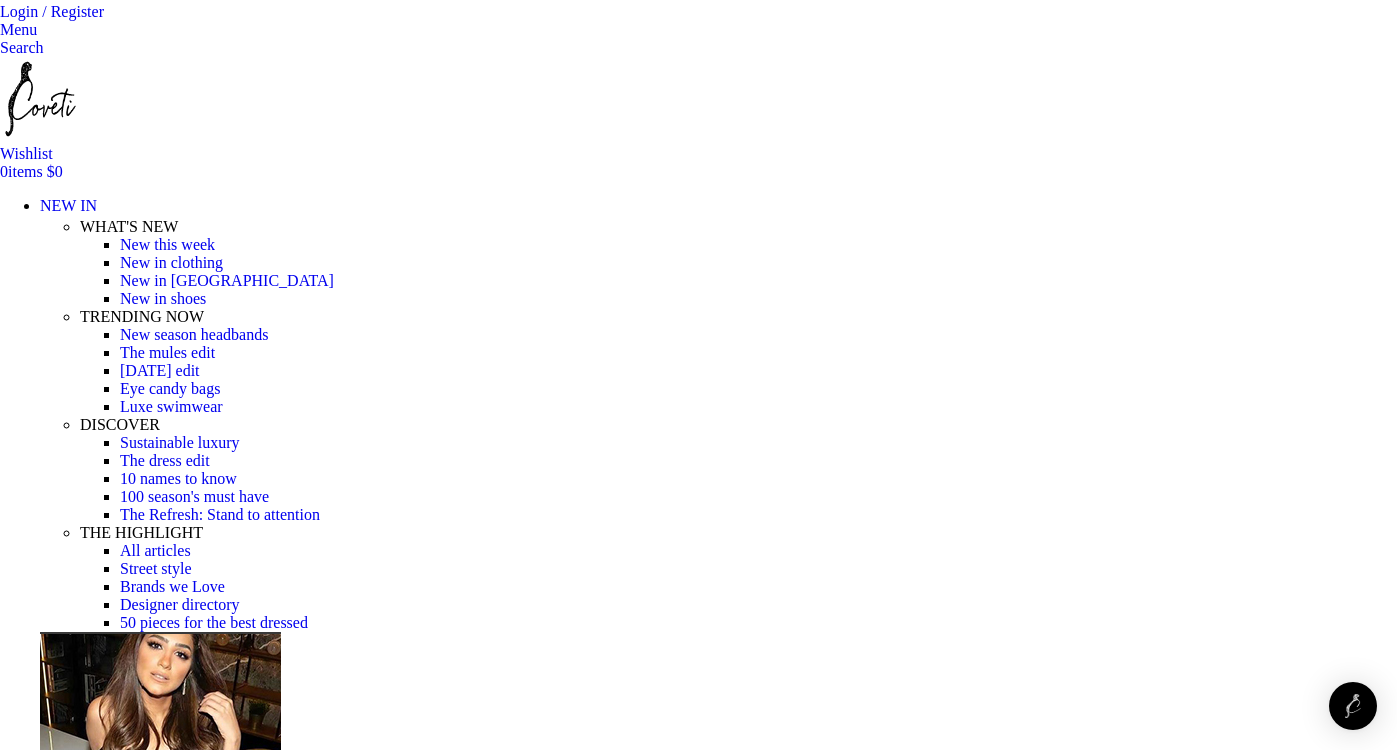 scroll, scrollTop: 157, scrollLeft: 0, axis: vertical 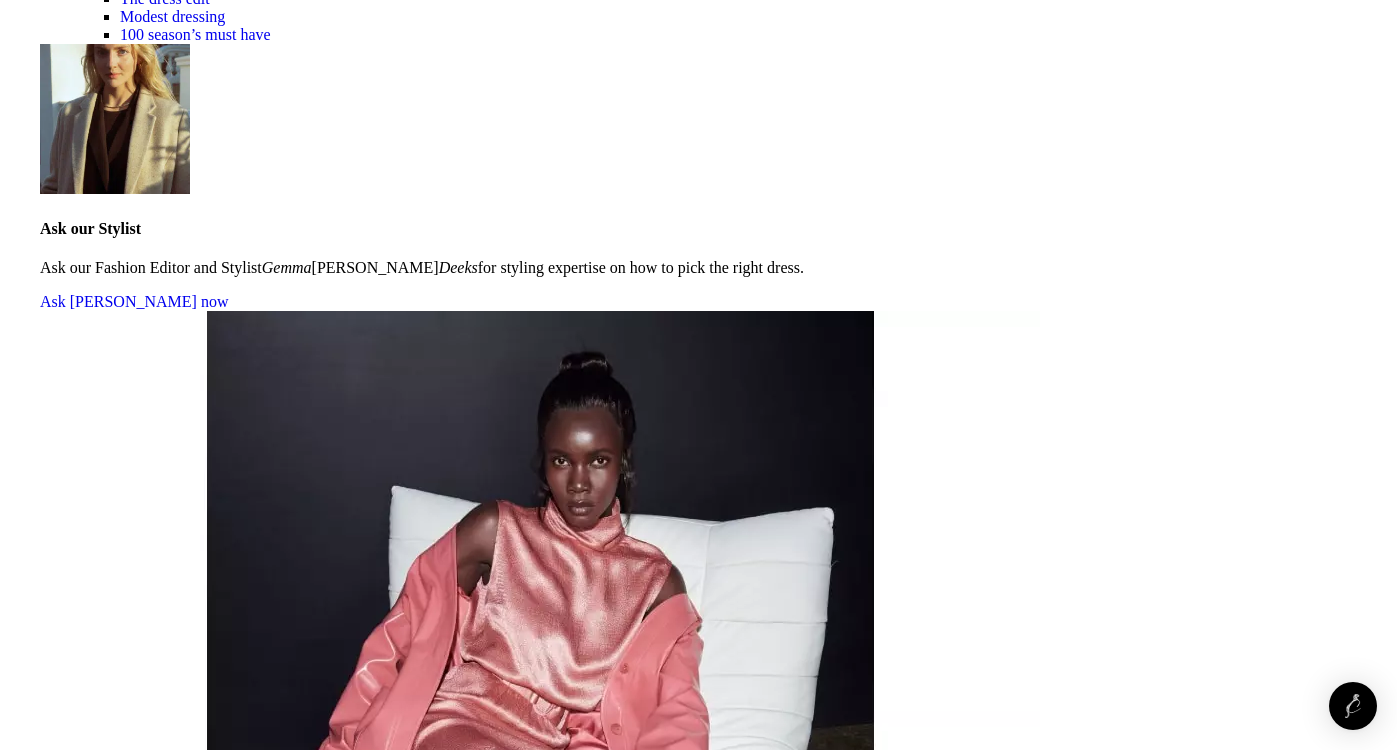 click on "4" at bounding box center [44, 51931] 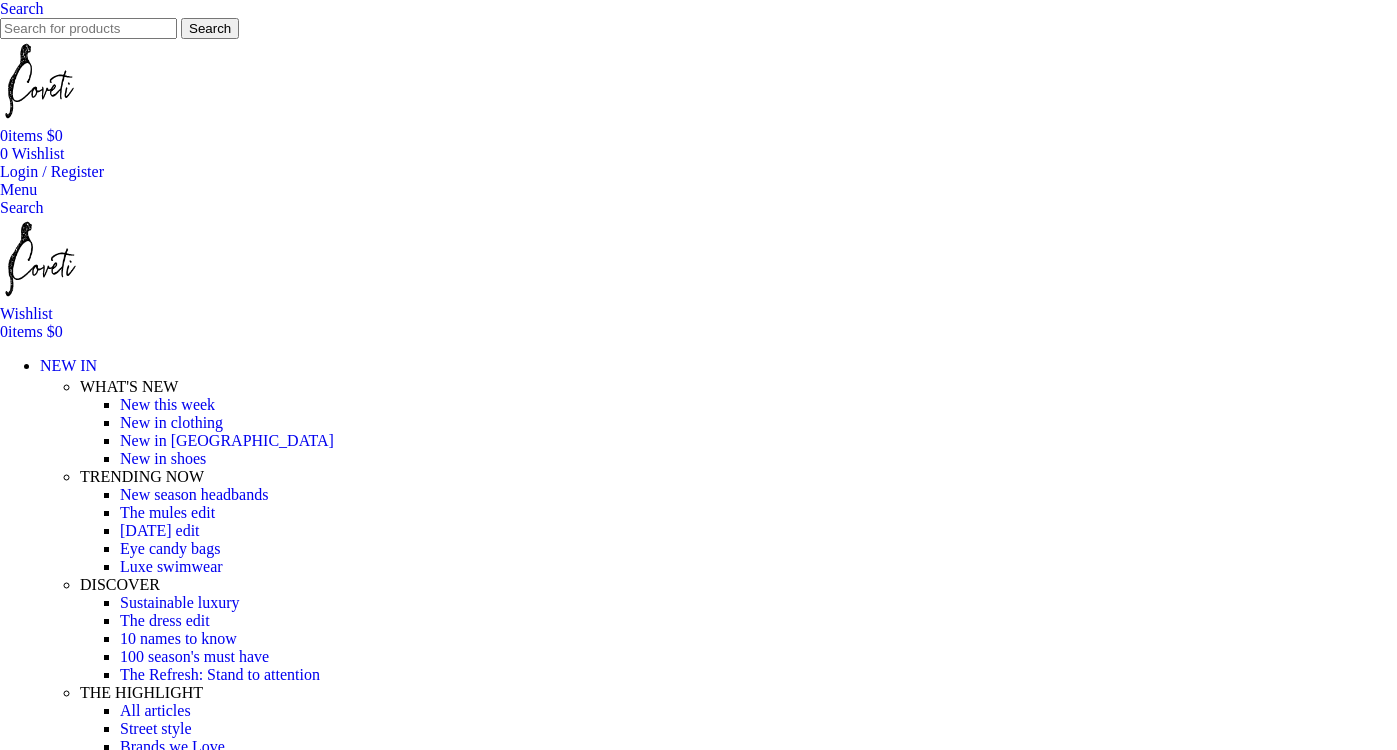 scroll, scrollTop: 344, scrollLeft: 0, axis: vertical 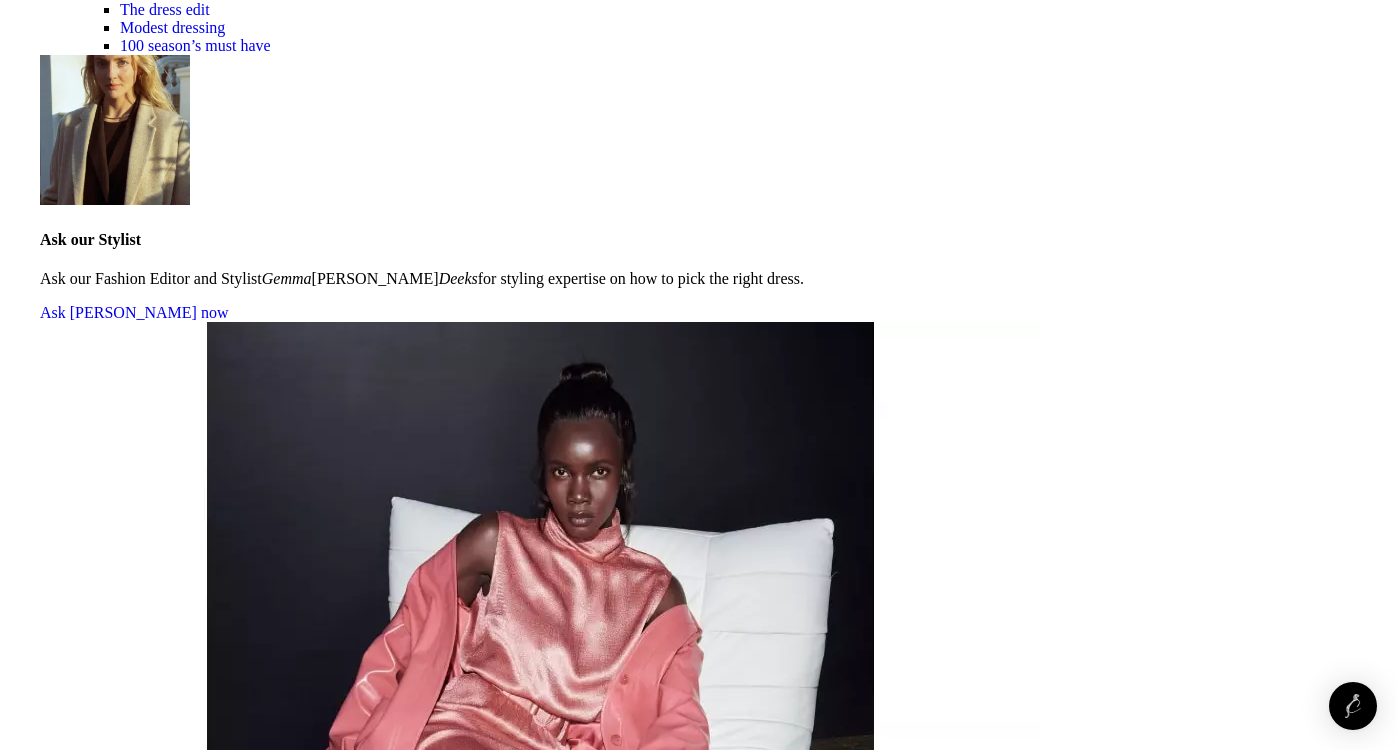 click on "4" at bounding box center [44, 51942] 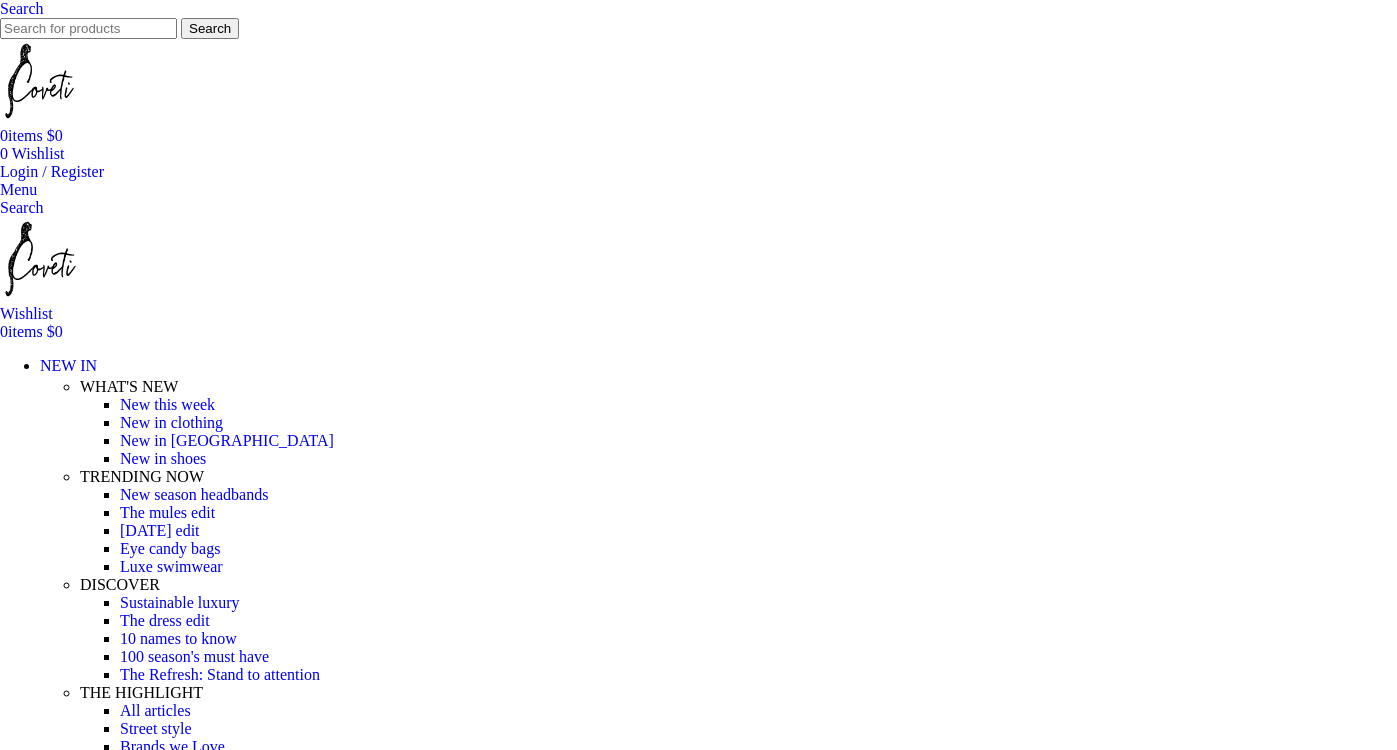 scroll, scrollTop: 432, scrollLeft: 0, axis: vertical 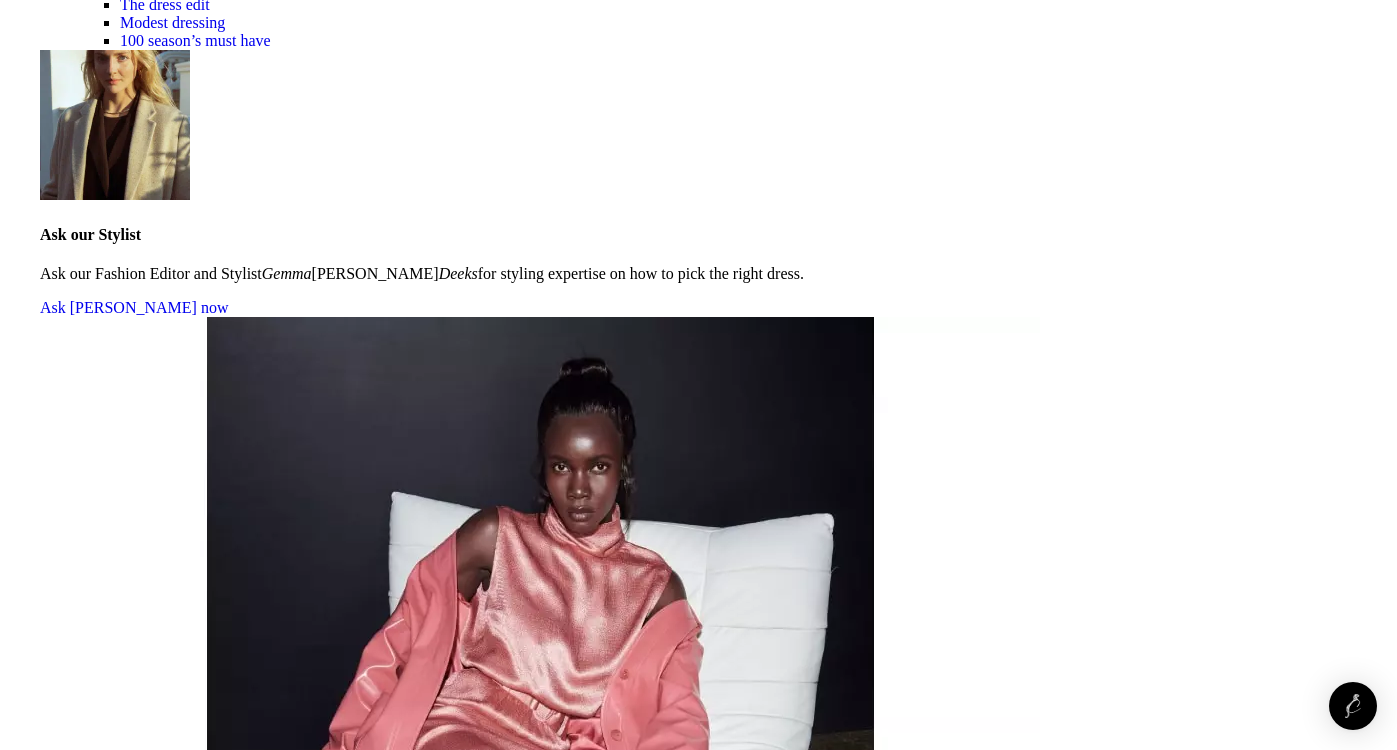 click on "5" at bounding box center [44, 51955] 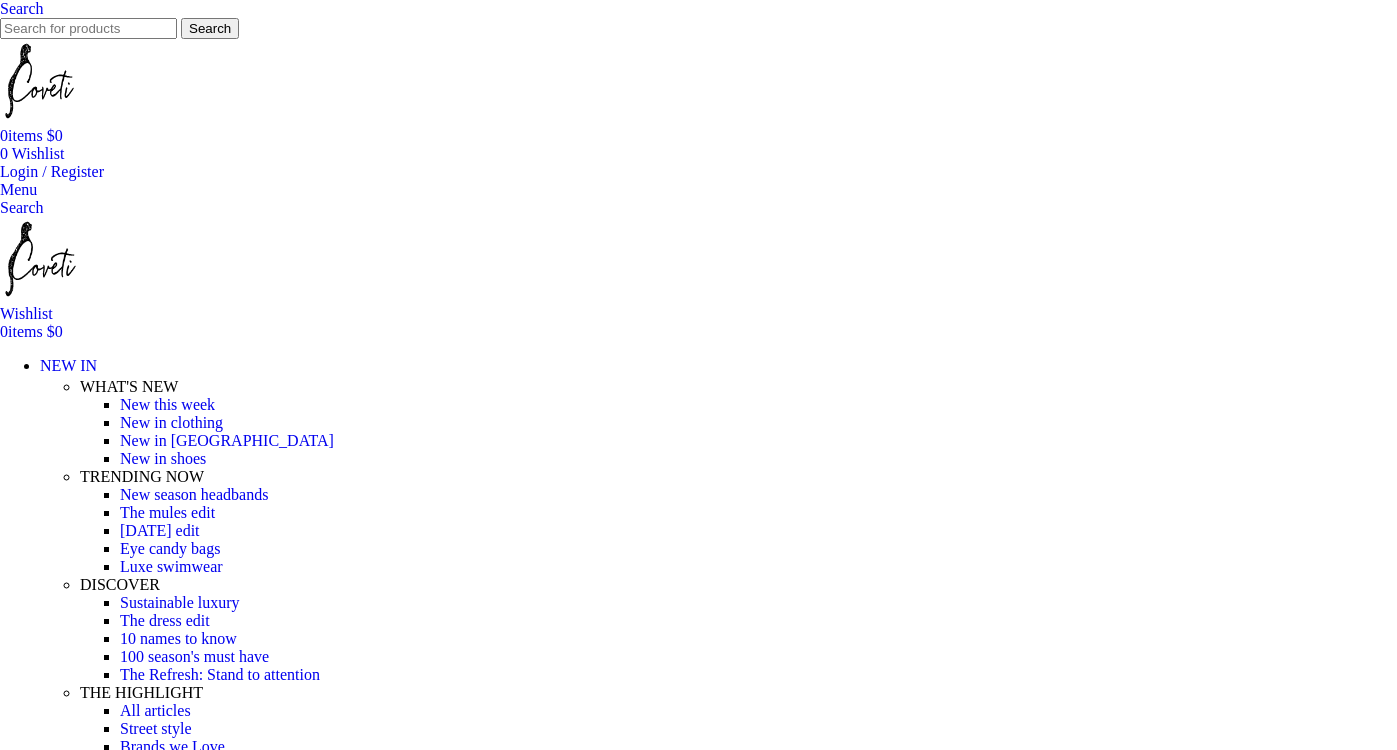 scroll, scrollTop: 0, scrollLeft: 0, axis: both 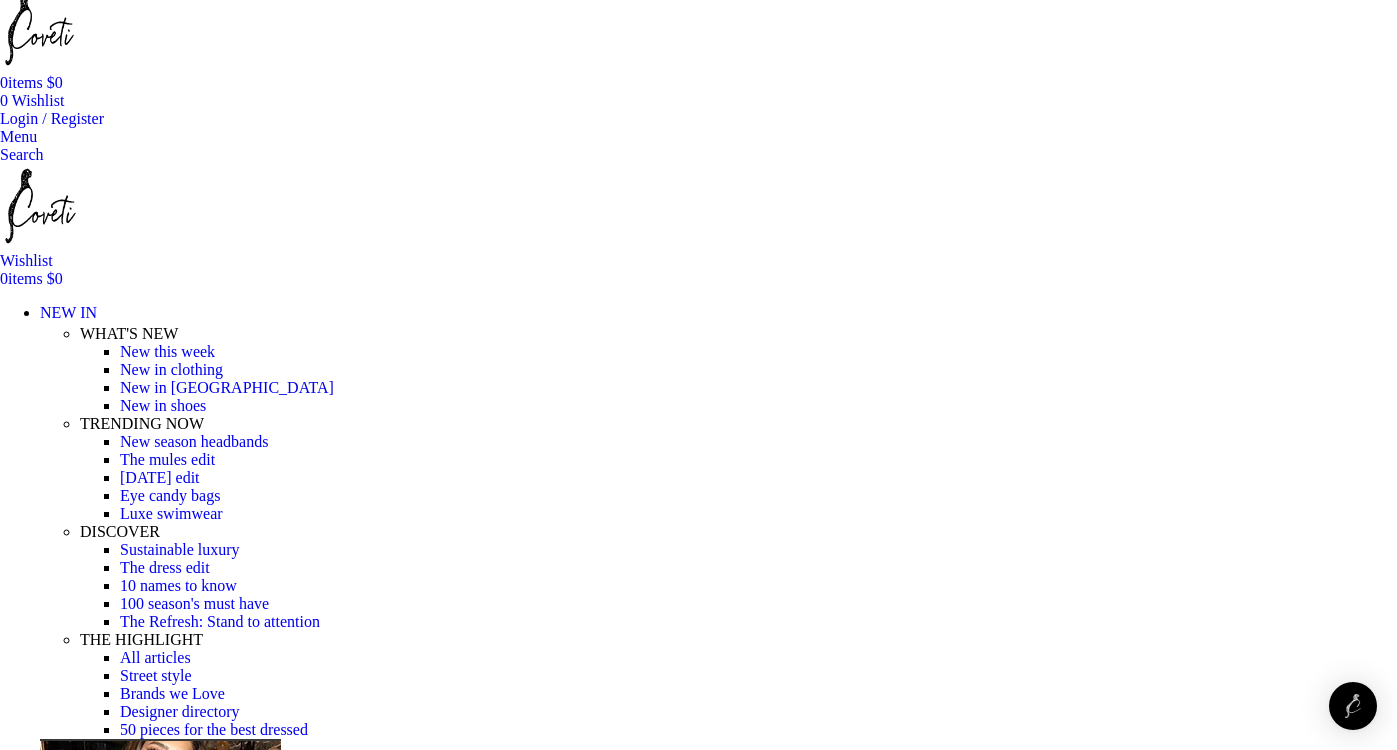 click on "Flor Amazona" at bounding box center [259, 20674] 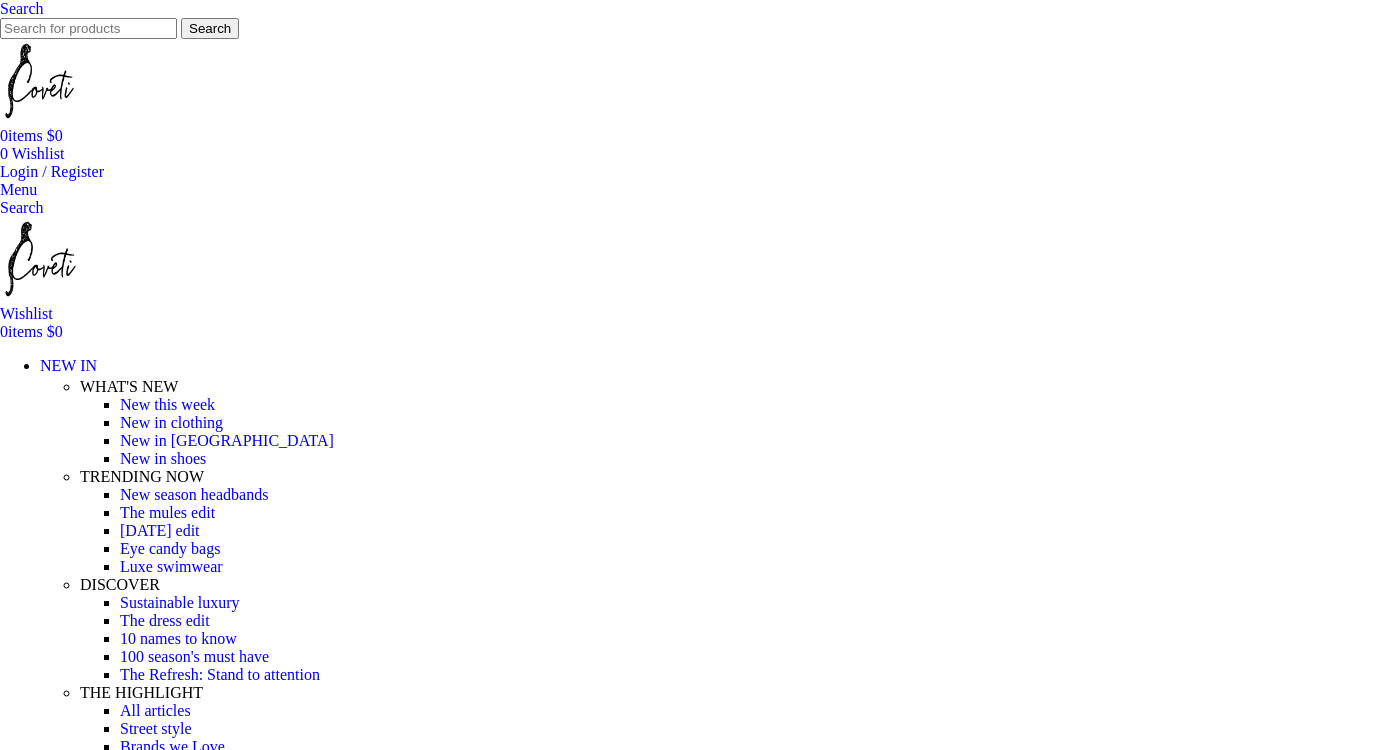 scroll, scrollTop: 296, scrollLeft: 0, axis: vertical 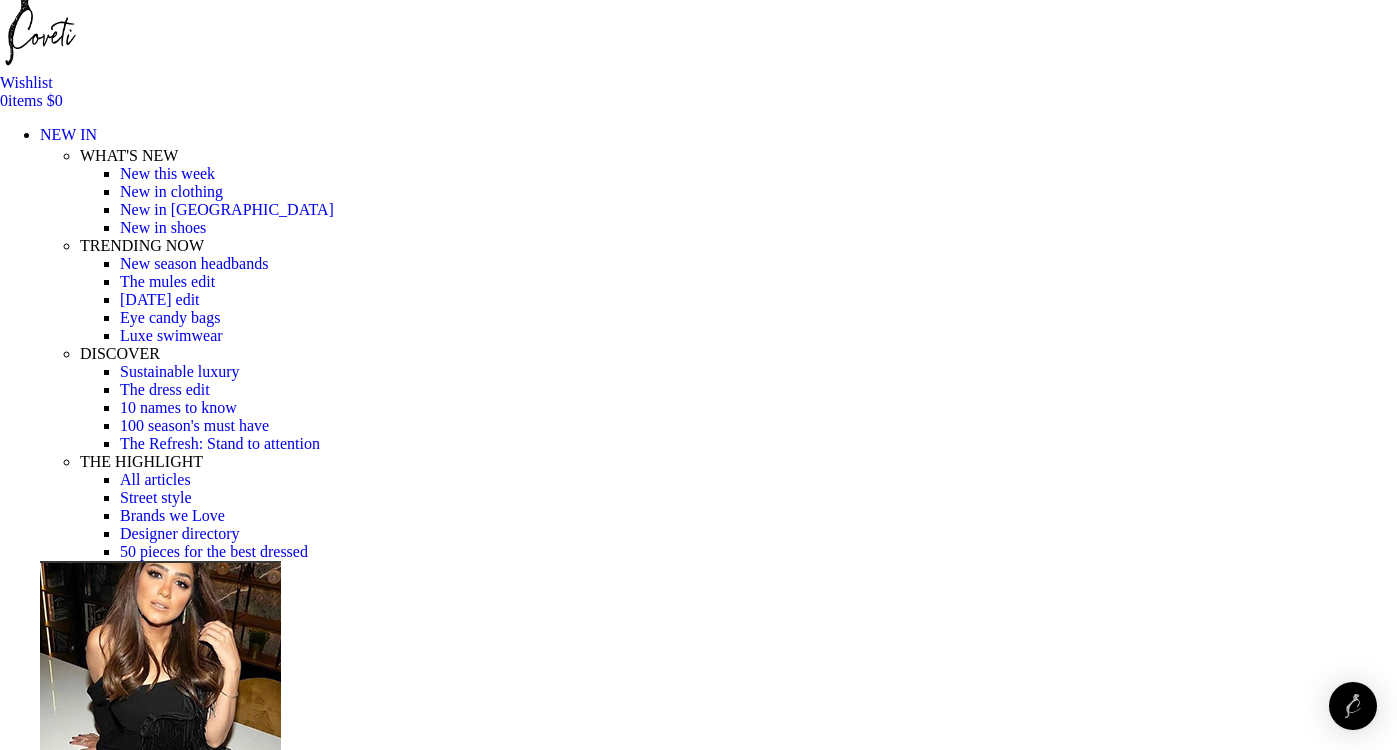 click at bounding box center (690, 17531) 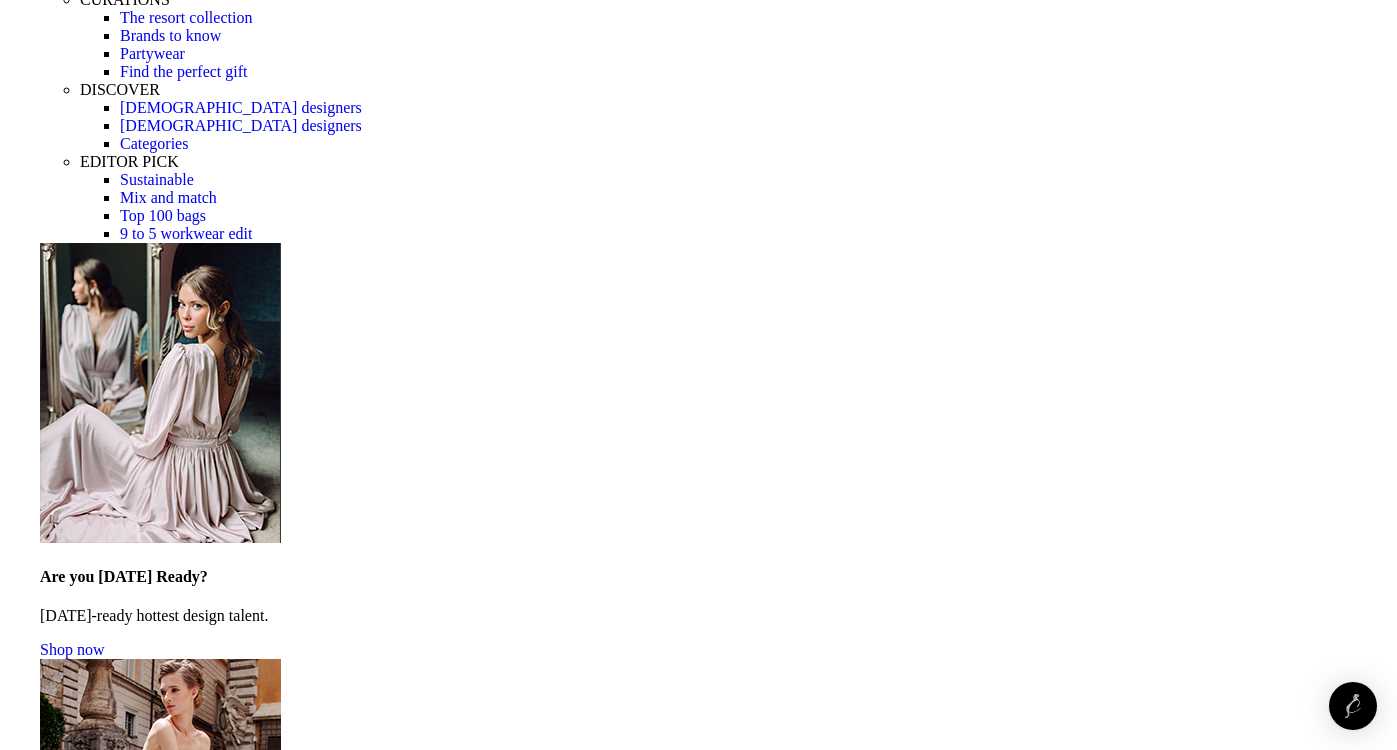 scroll, scrollTop: 1247, scrollLeft: 0, axis: vertical 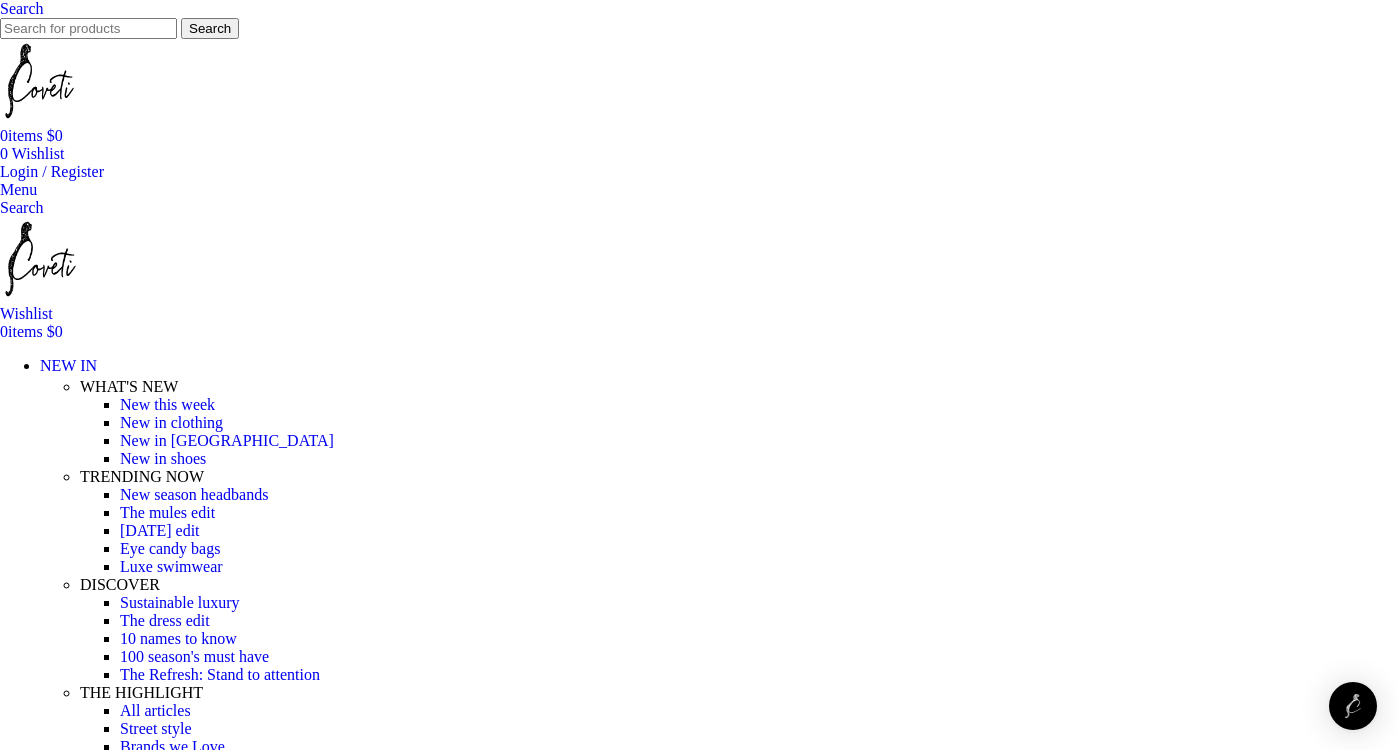 click on "Earrings" at bounding box center (177, 15751) 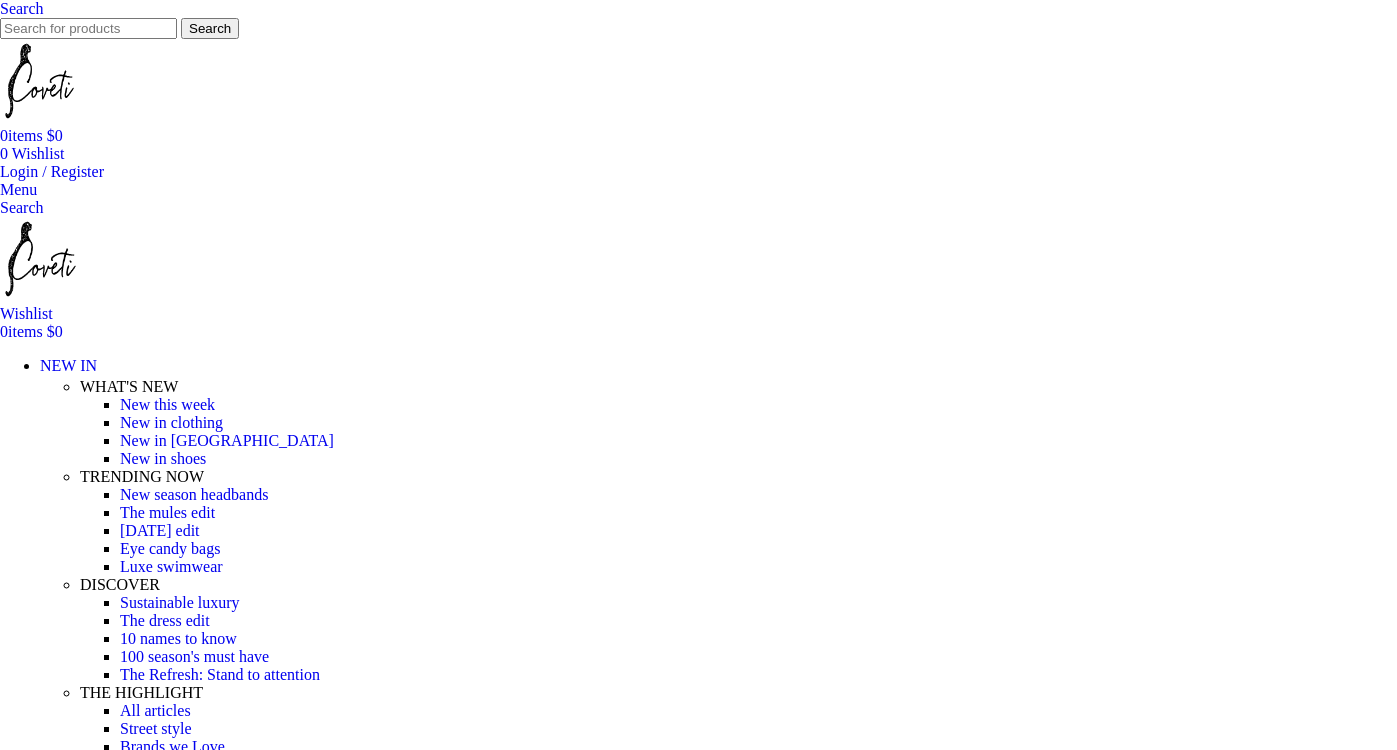 scroll, scrollTop: 0, scrollLeft: 0, axis: both 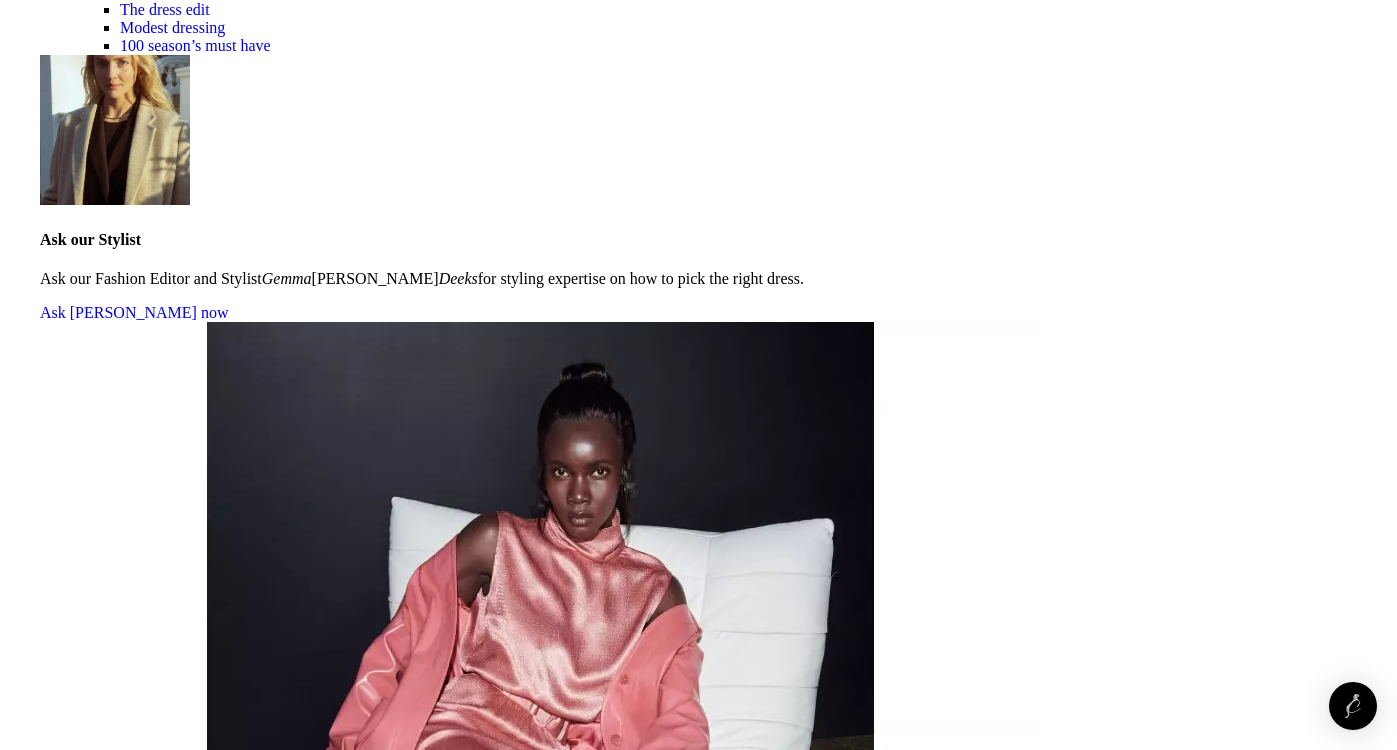 click on "2" at bounding box center (44, 51490) 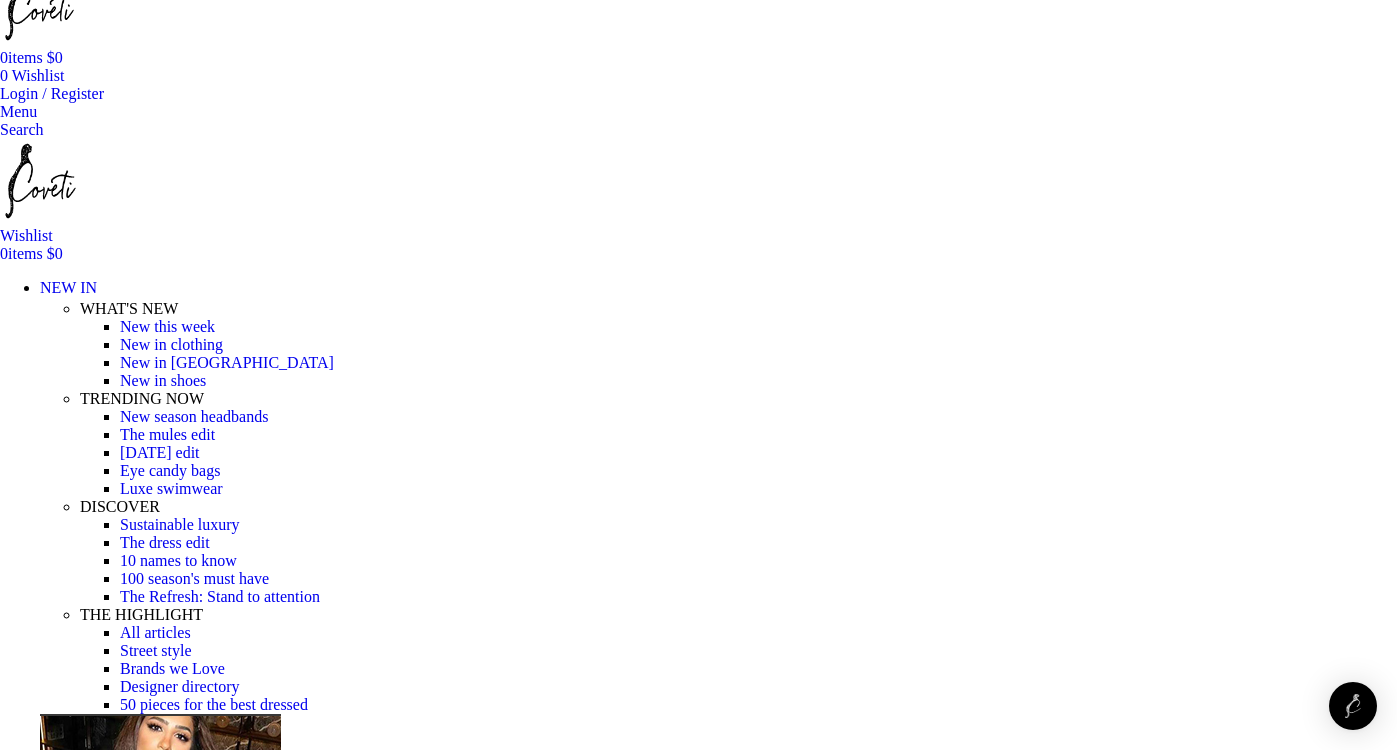 scroll, scrollTop: 0, scrollLeft: 0, axis: both 